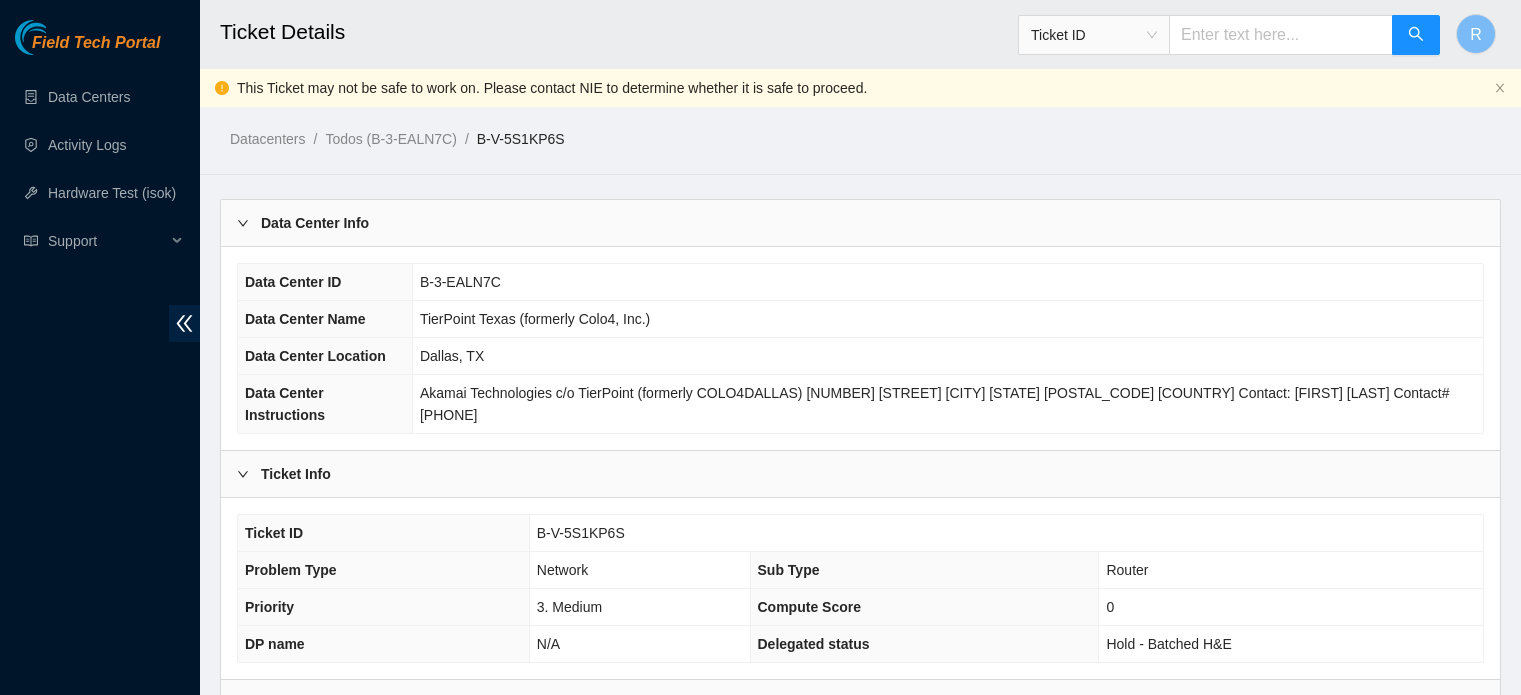 scroll, scrollTop: 900, scrollLeft: 0, axis: vertical 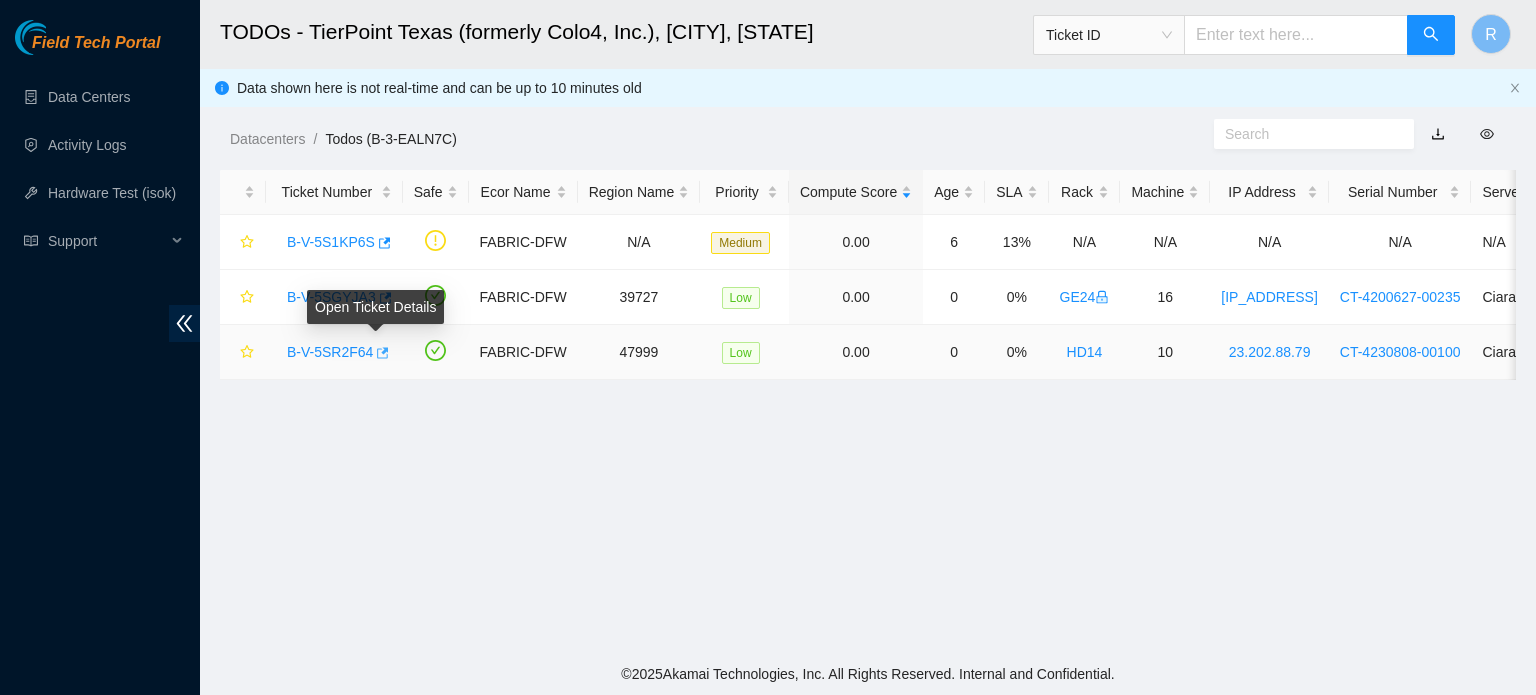 type 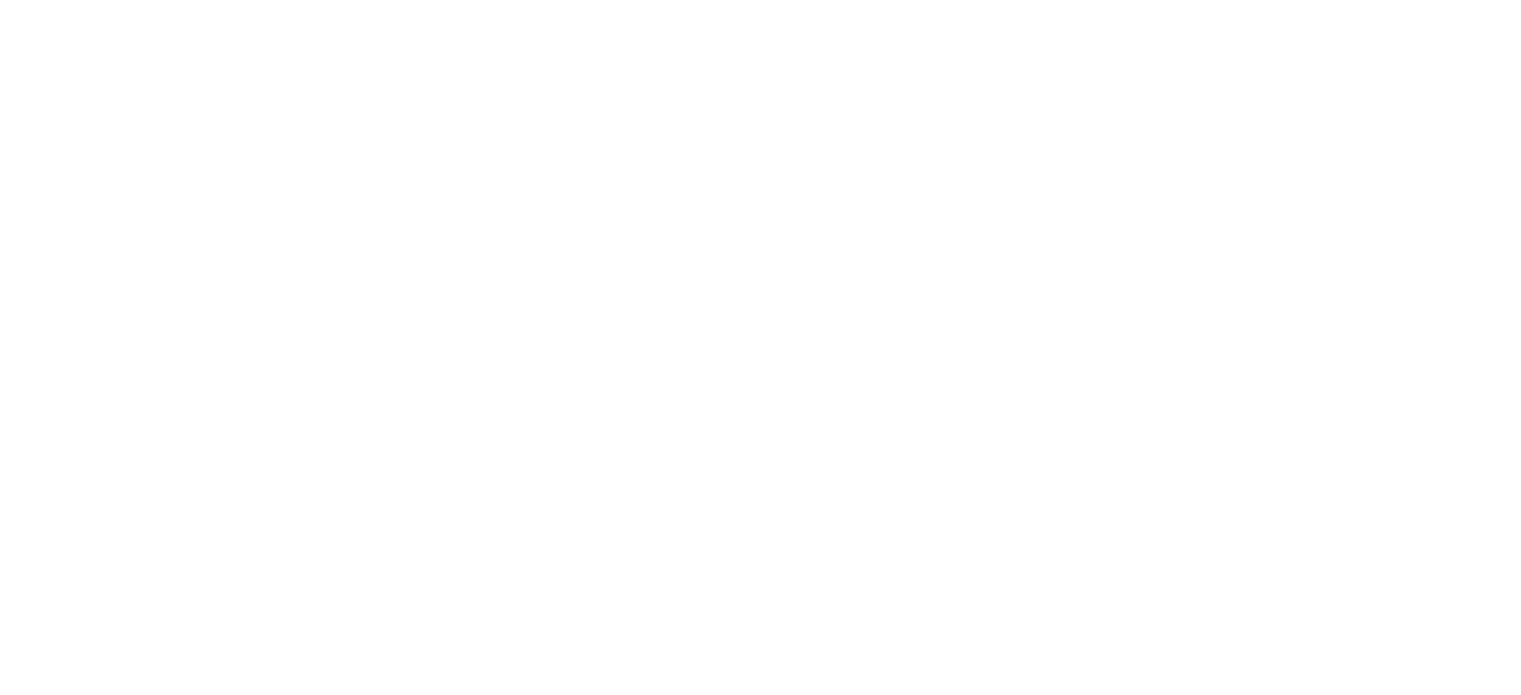 scroll, scrollTop: 0, scrollLeft: 0, axis: both 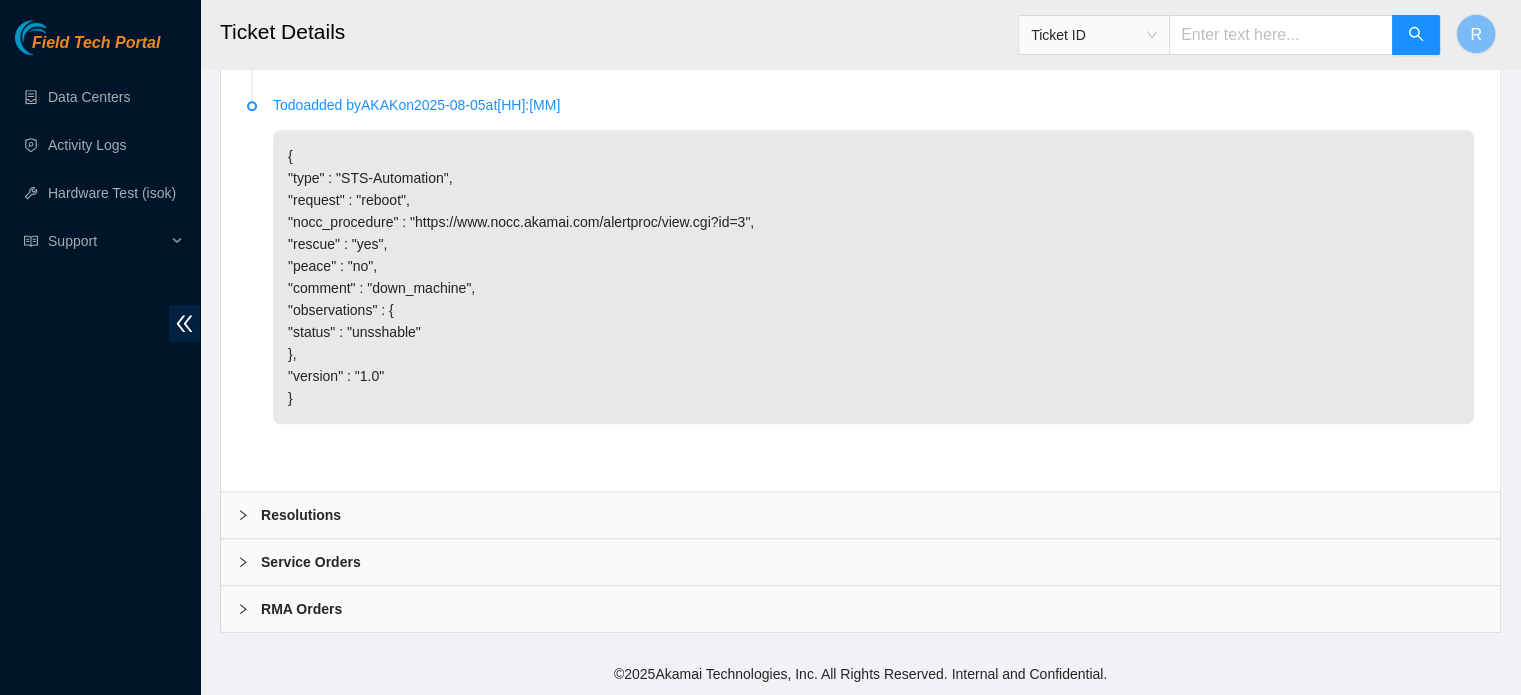 click on "Resolutions" at bounding box center (860, 515) 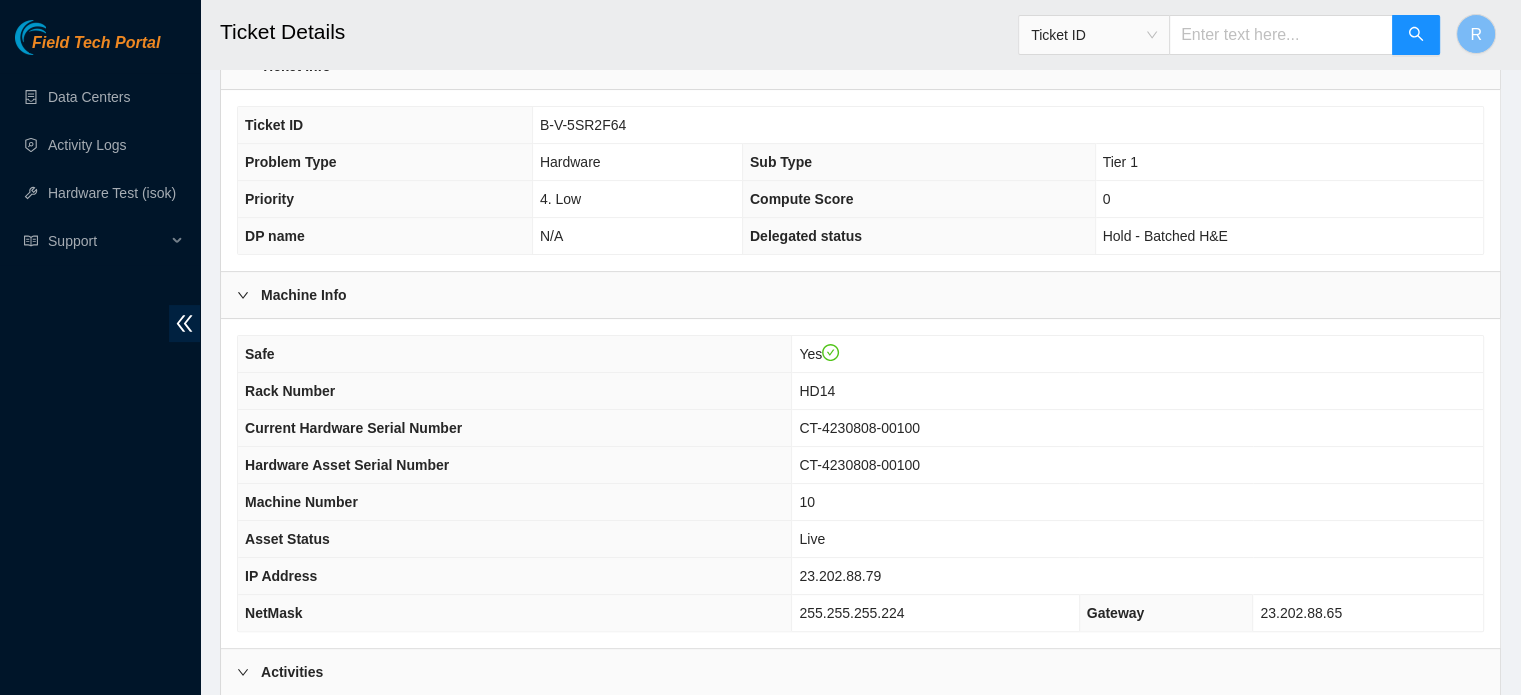 scroll, scrollTop: 0, scrollLeft: 0, axis: both 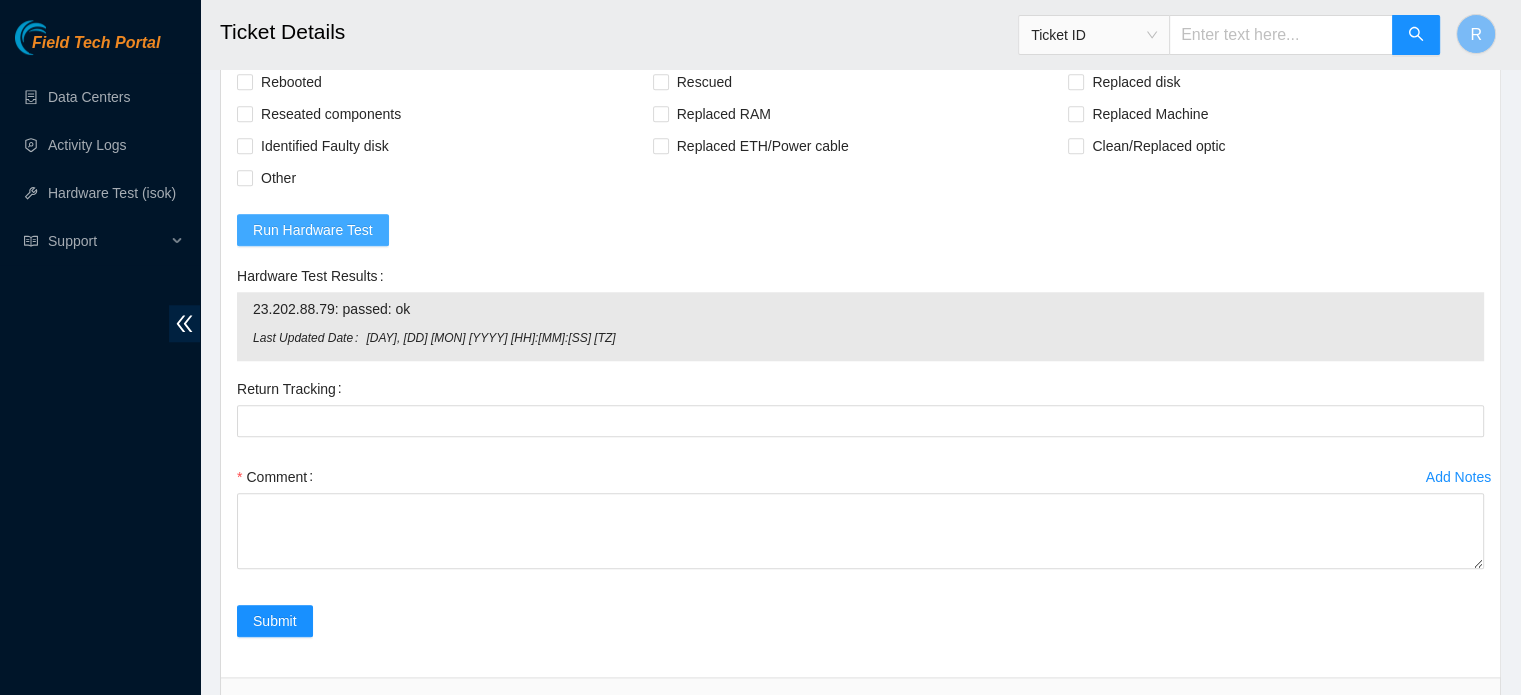 click on "Run Hardware Test" at bounding box center [313, 230] 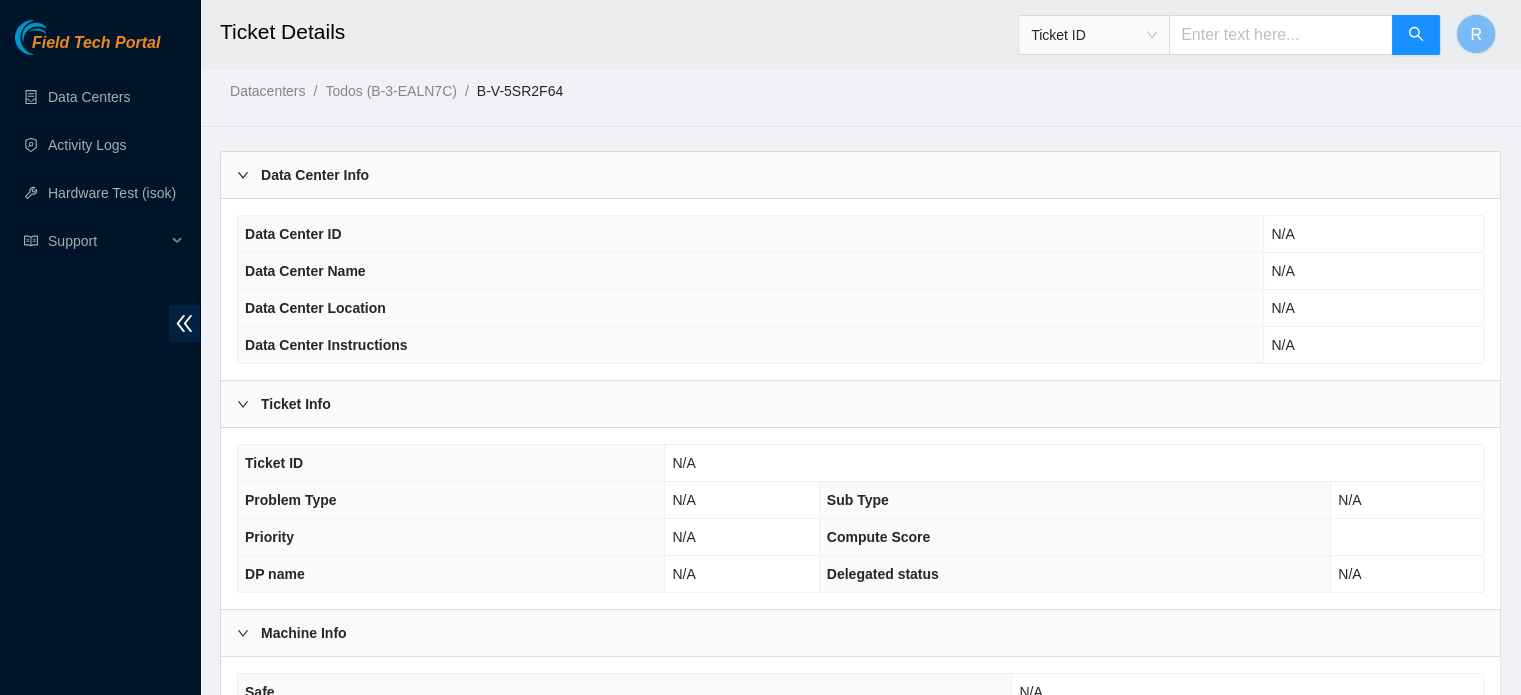 scroll, scrollTop: 584, scrollLeft: 0, axis: vertical 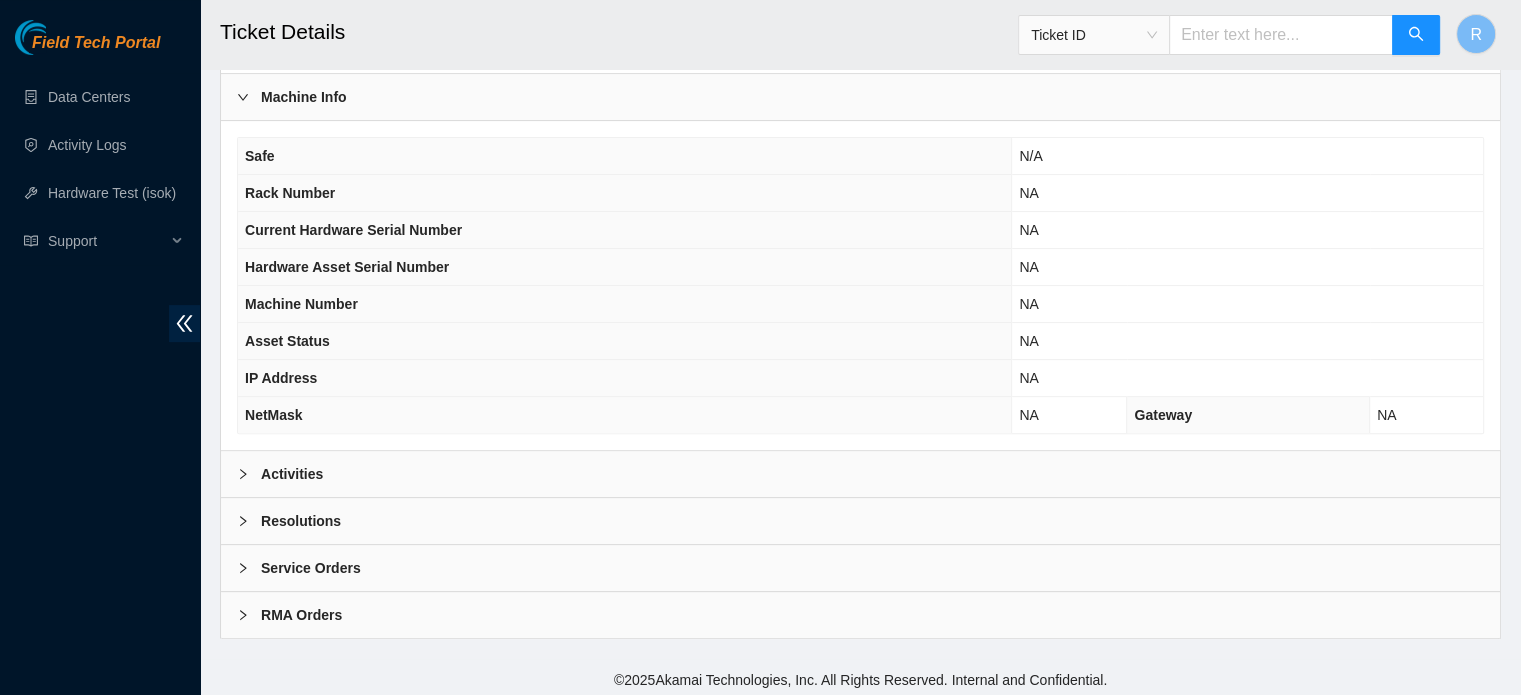 click on "Activities" at bounding box center (860, 474) 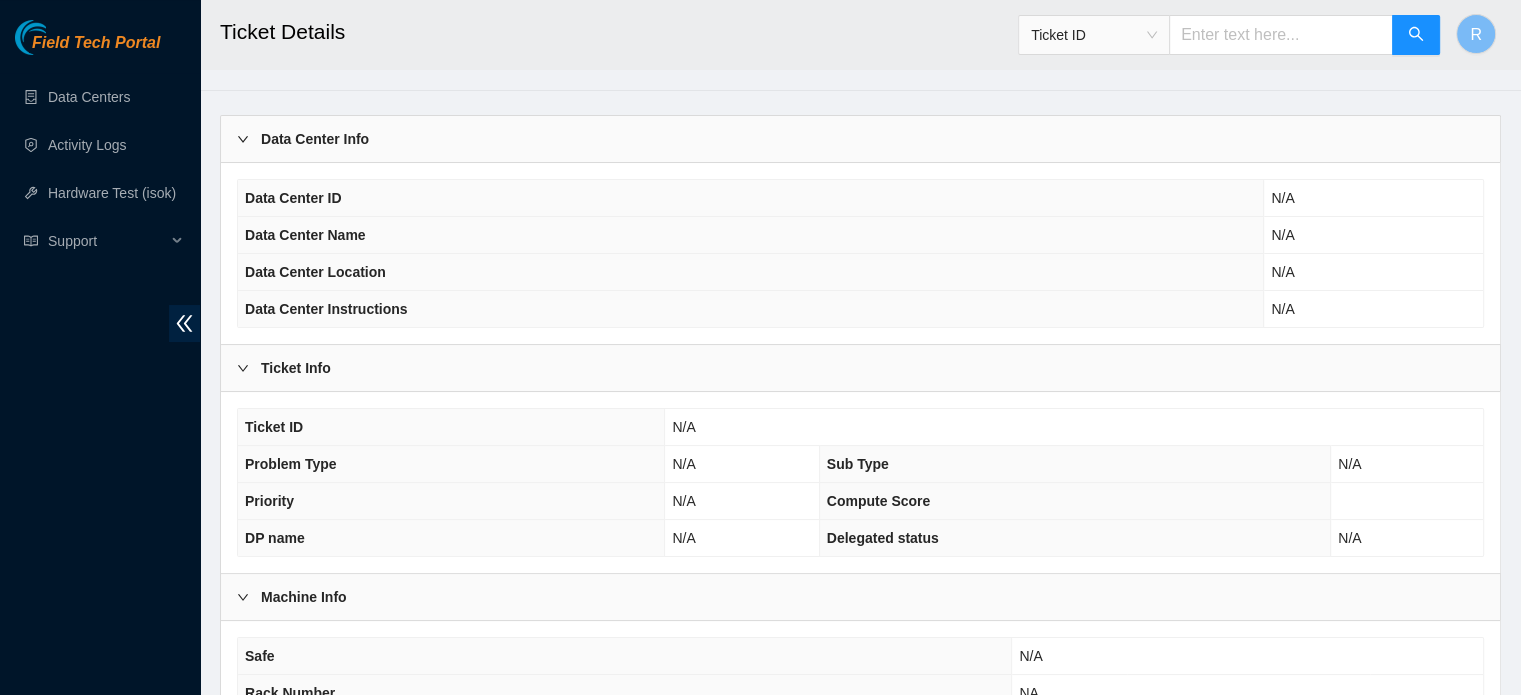 scroll, scrollTop: 0, scrollLeft: 0, axis: both 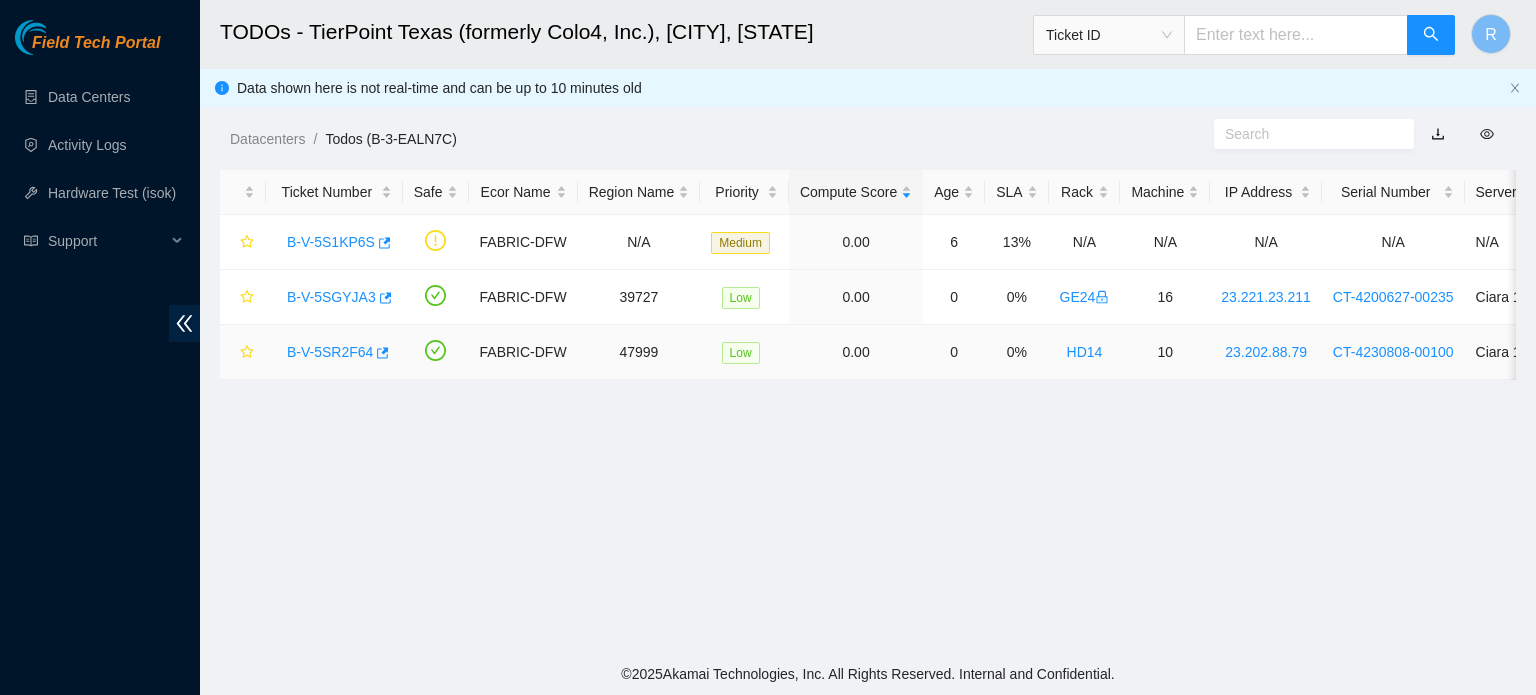 click on "B-V-5SR2F64" at bounding box center [330, 352] 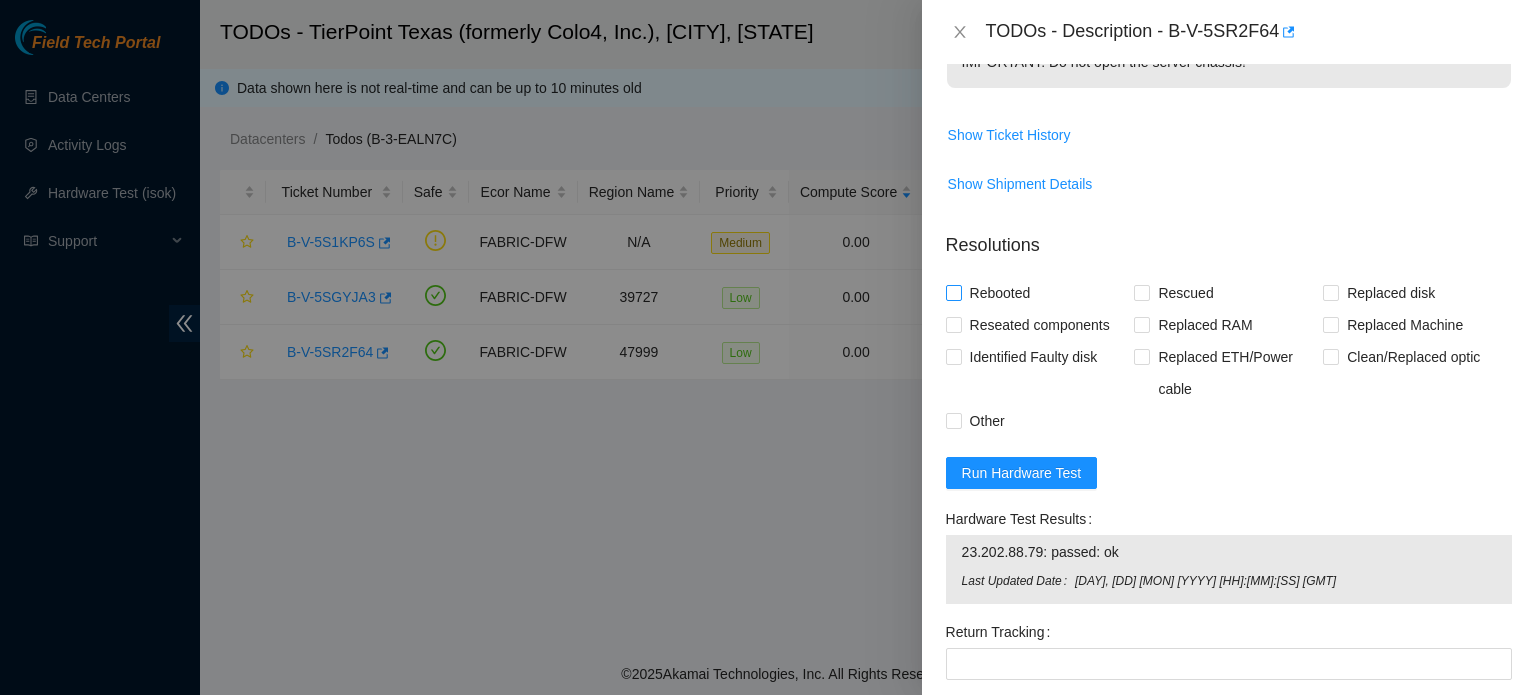 scroll, scrollTop: 600, scrollLeft: 0, axis: vertical 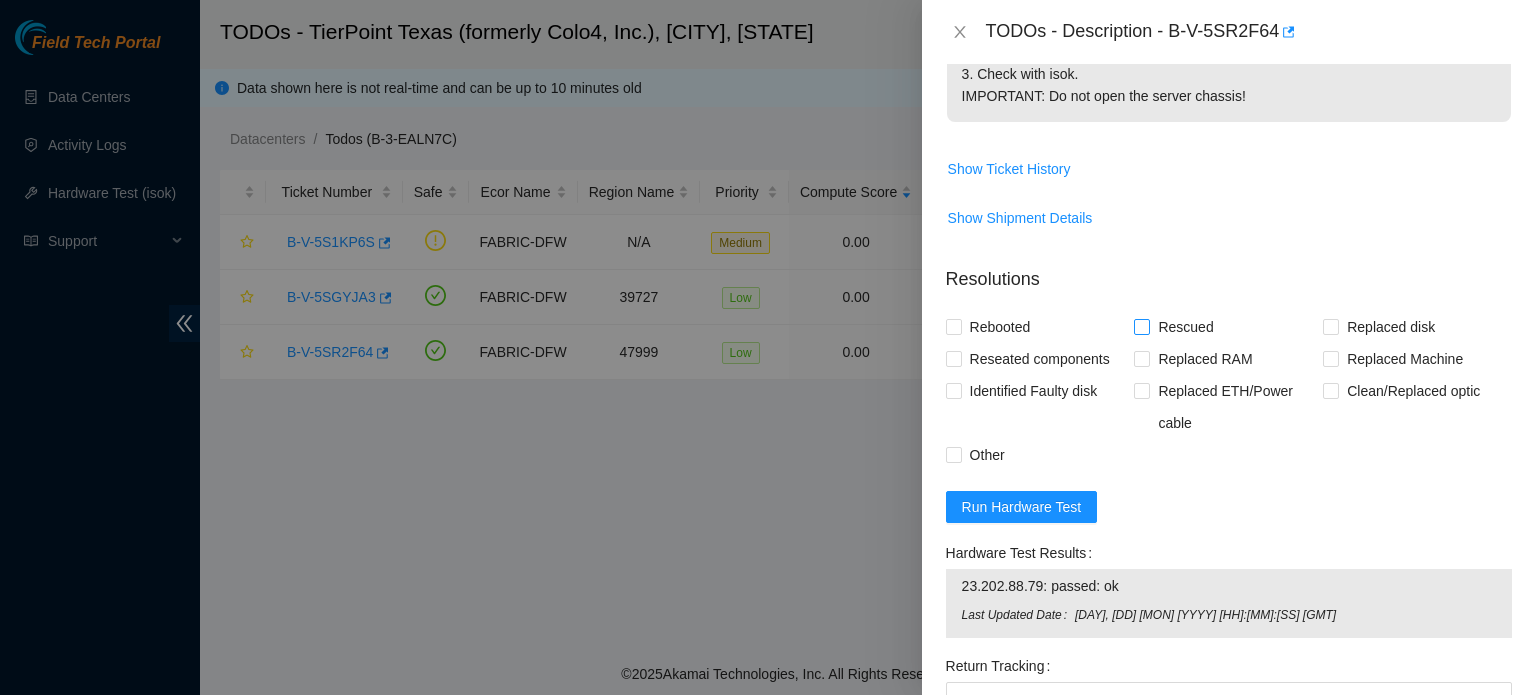 drag, startPoint x: 980, startPoint y: 368, endPoint x: 1172, endPoint y: 363, distance: 192.0651 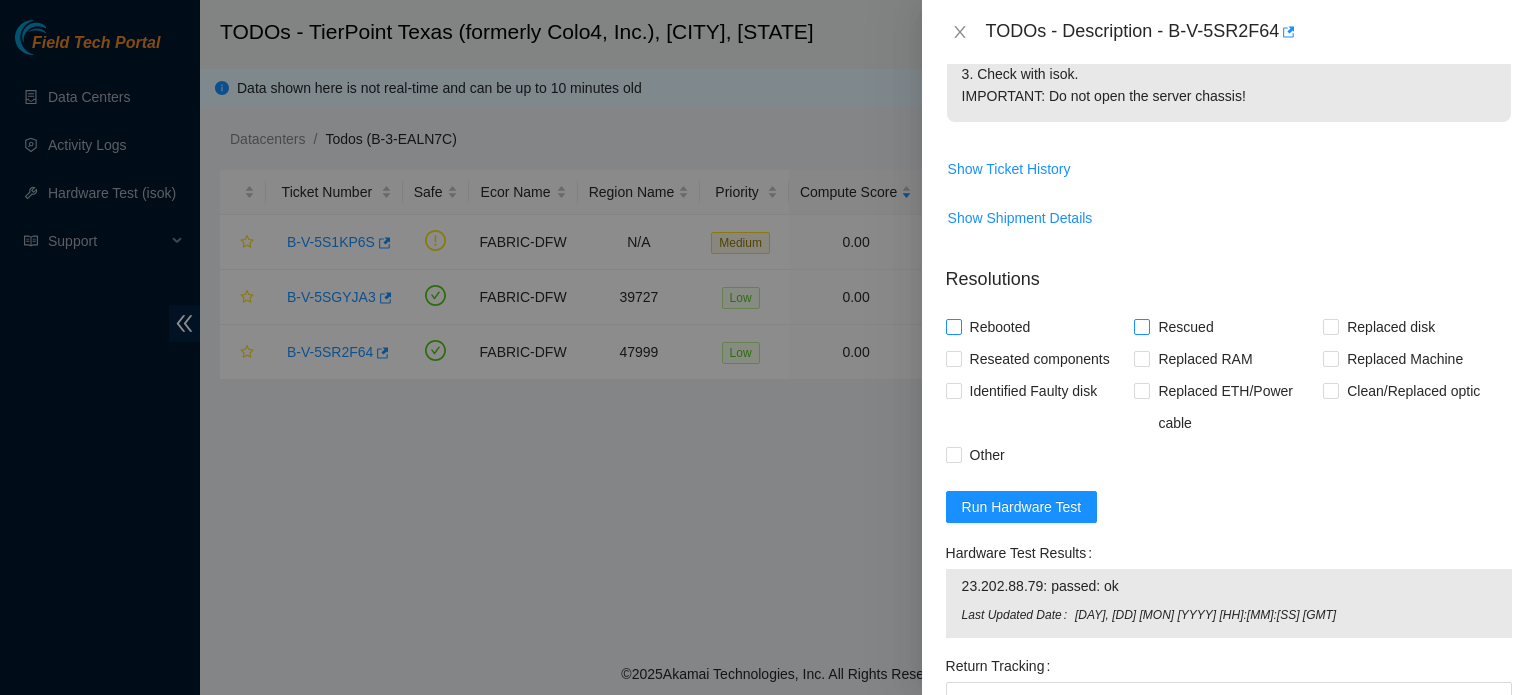 click on "Rebooted" at bounding box center (953, 326) 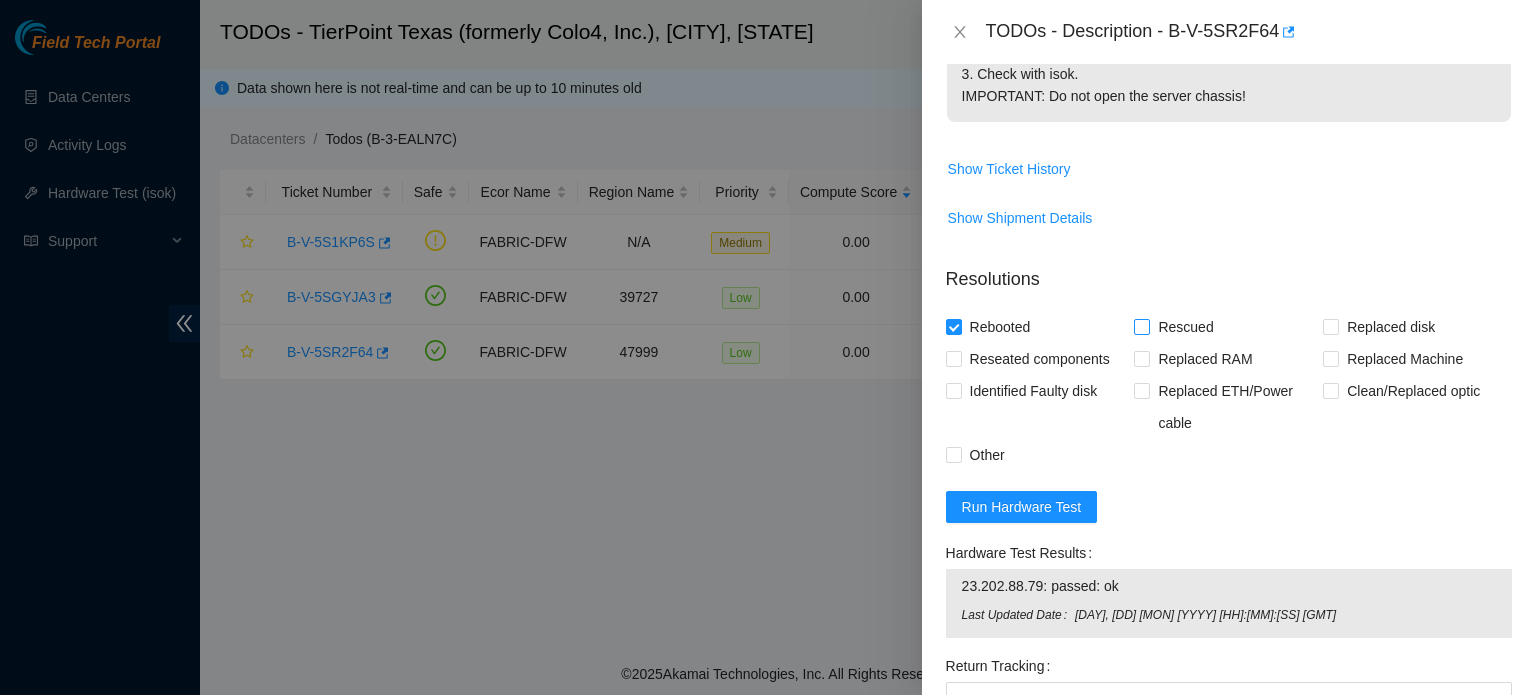 click on "Rescued" at bounding box center (1185, 327) 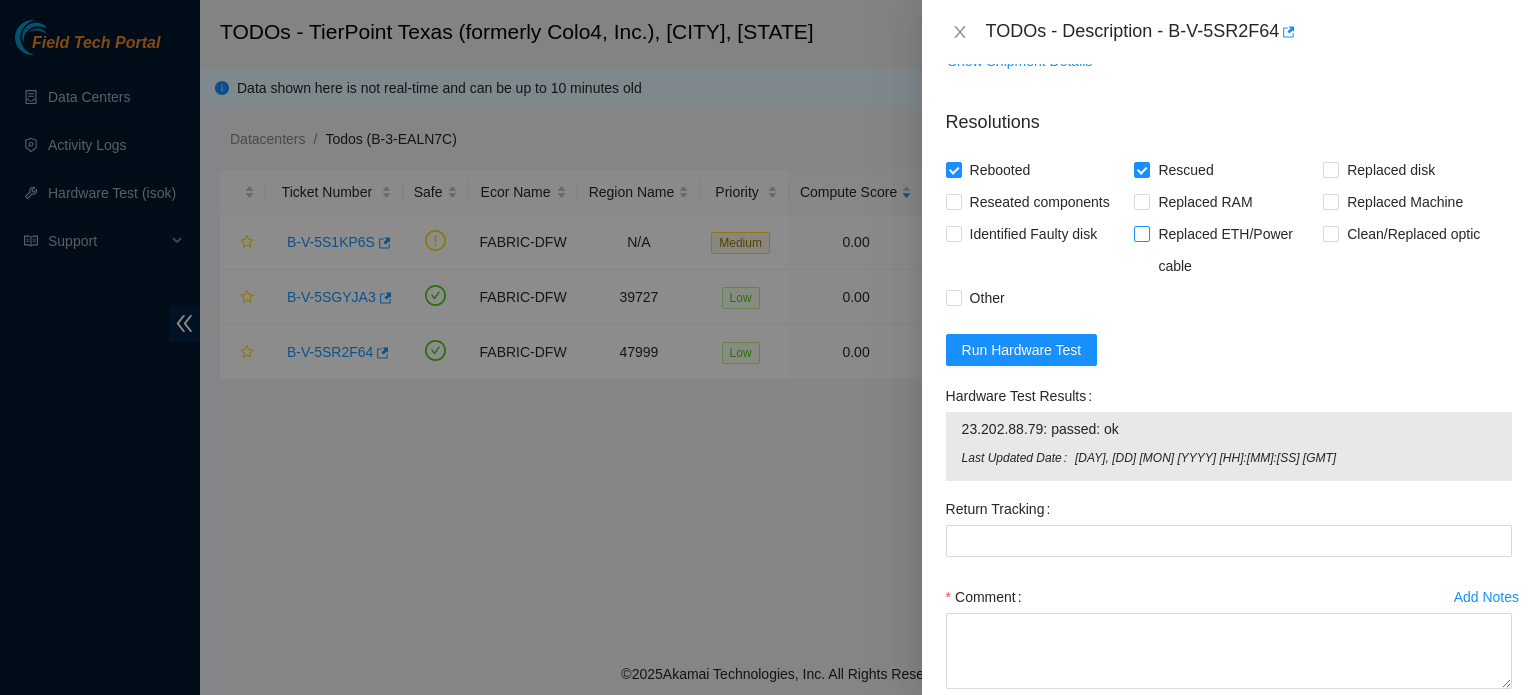 scroll, scrollTop: 908, scrollLeft: 0, axis: vertical 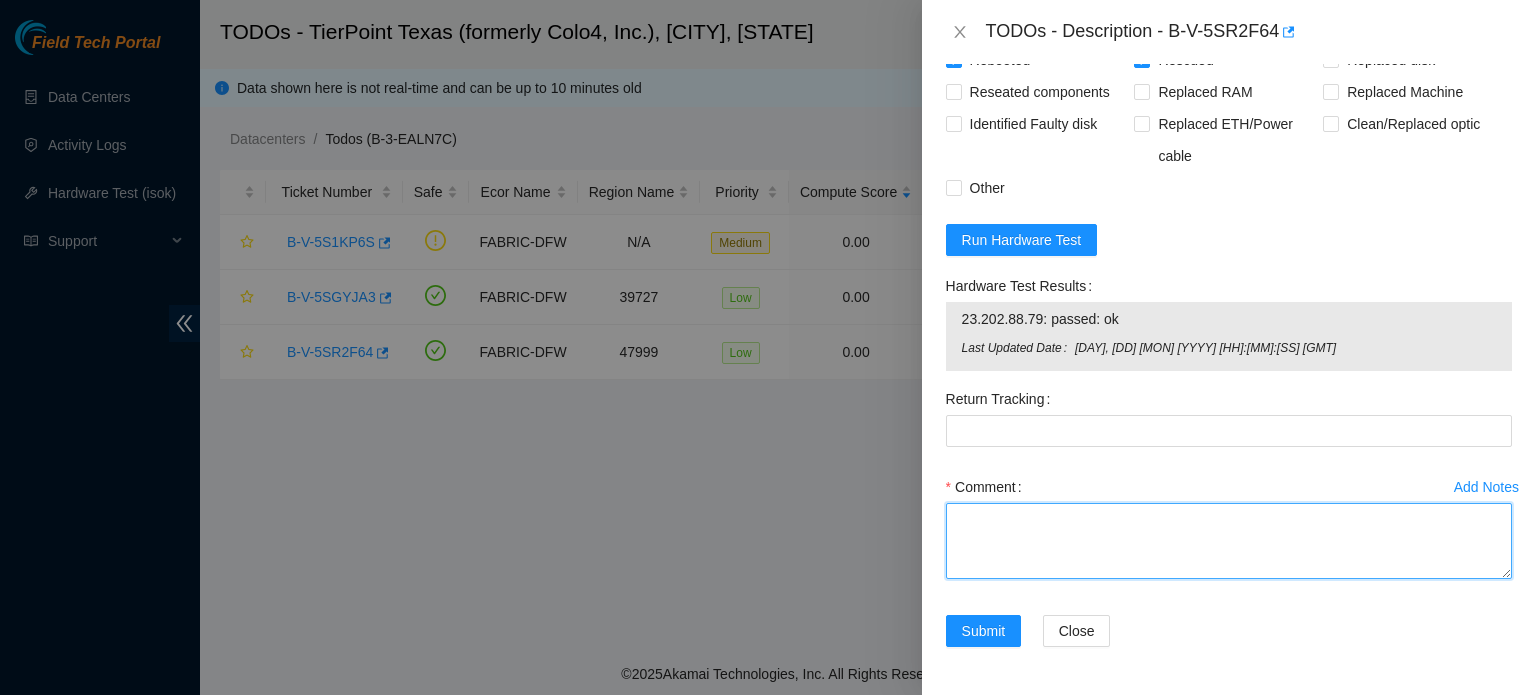 click on "Comment" at bounding box center [1229, 541] 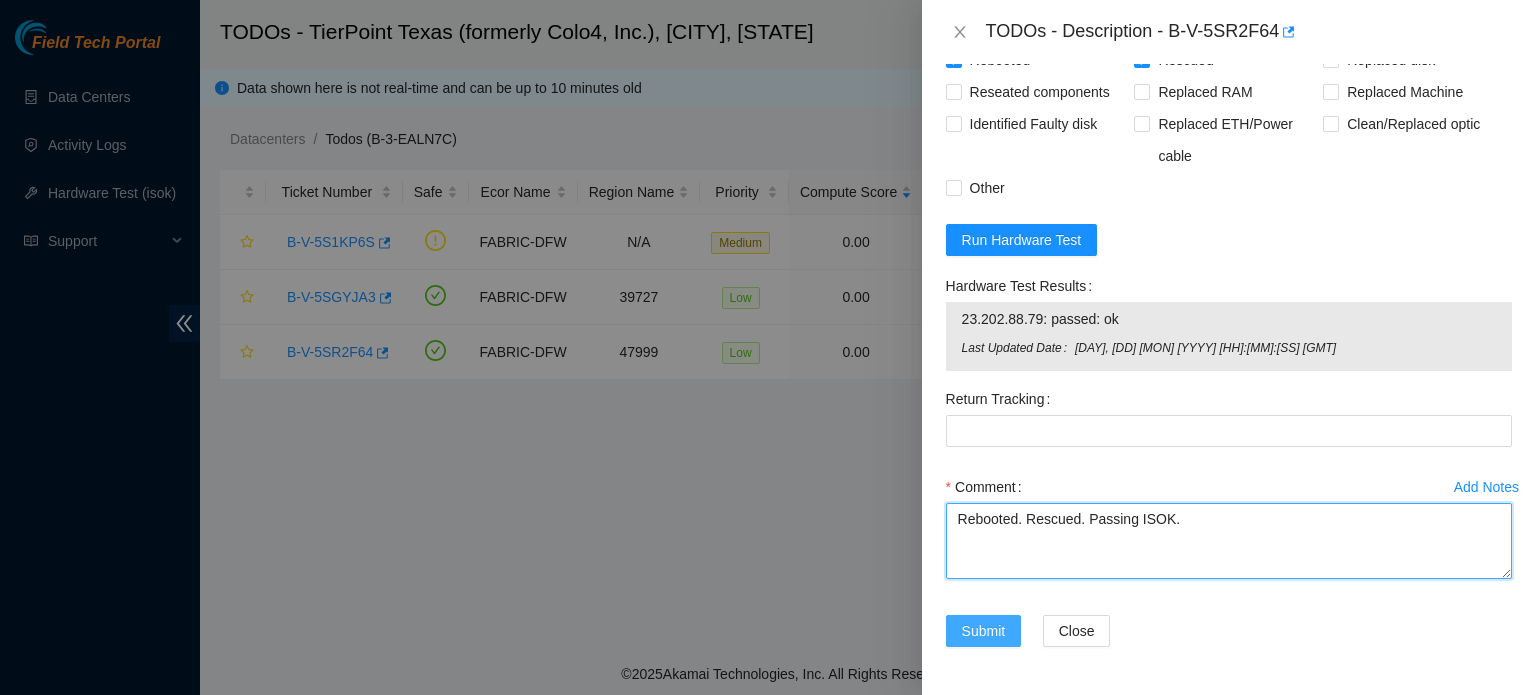 type on "Rebooted. Rescued. Passing ISOK." 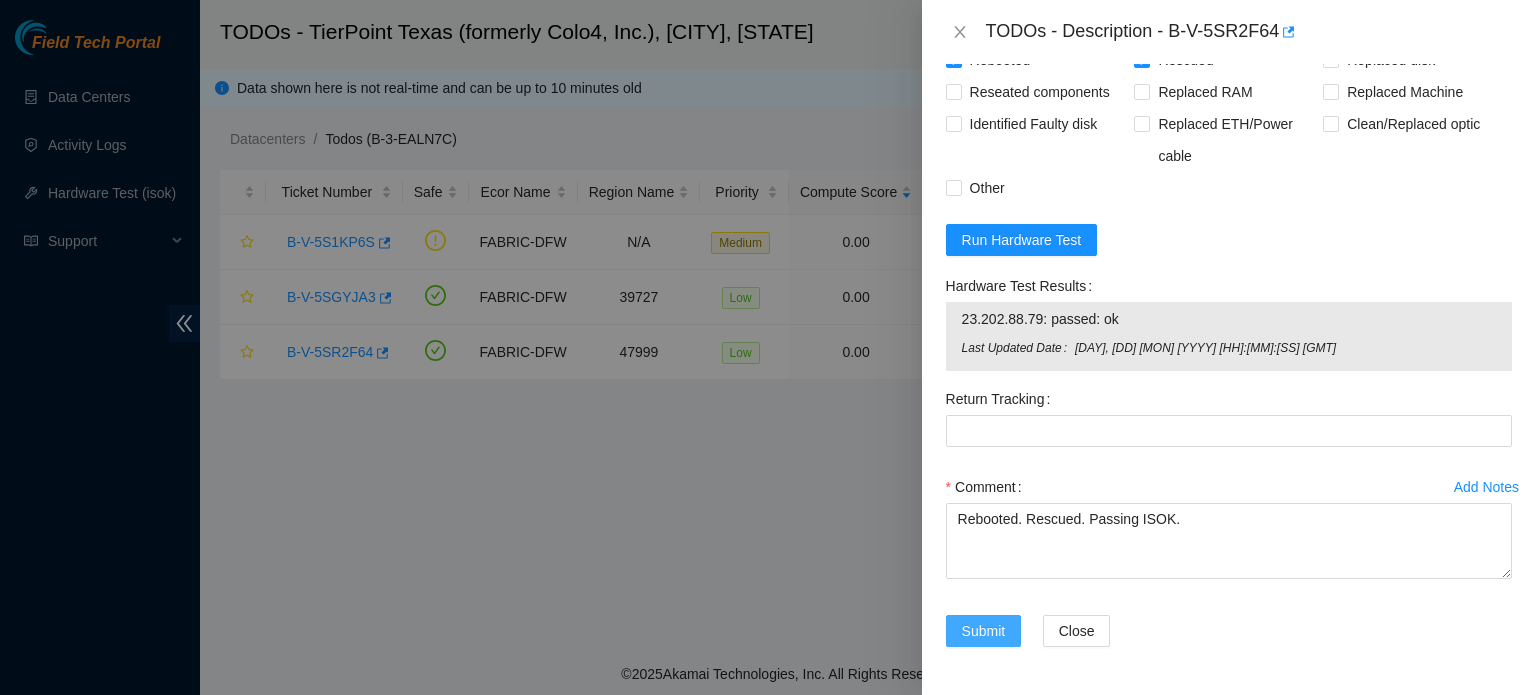 click on "Submit" at bounding box center (984, 631) 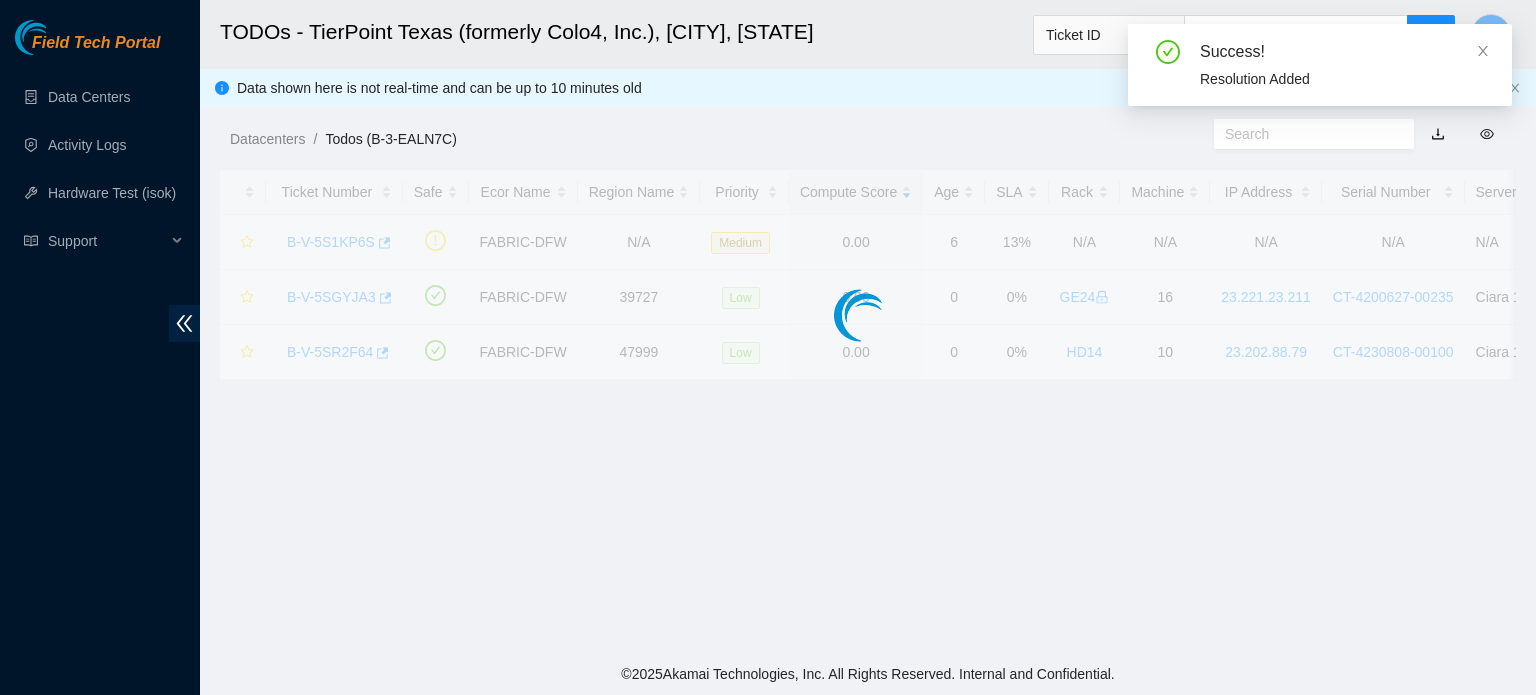 scroll, scrollTop: 549, scrollLeft: 0, axis: vertical 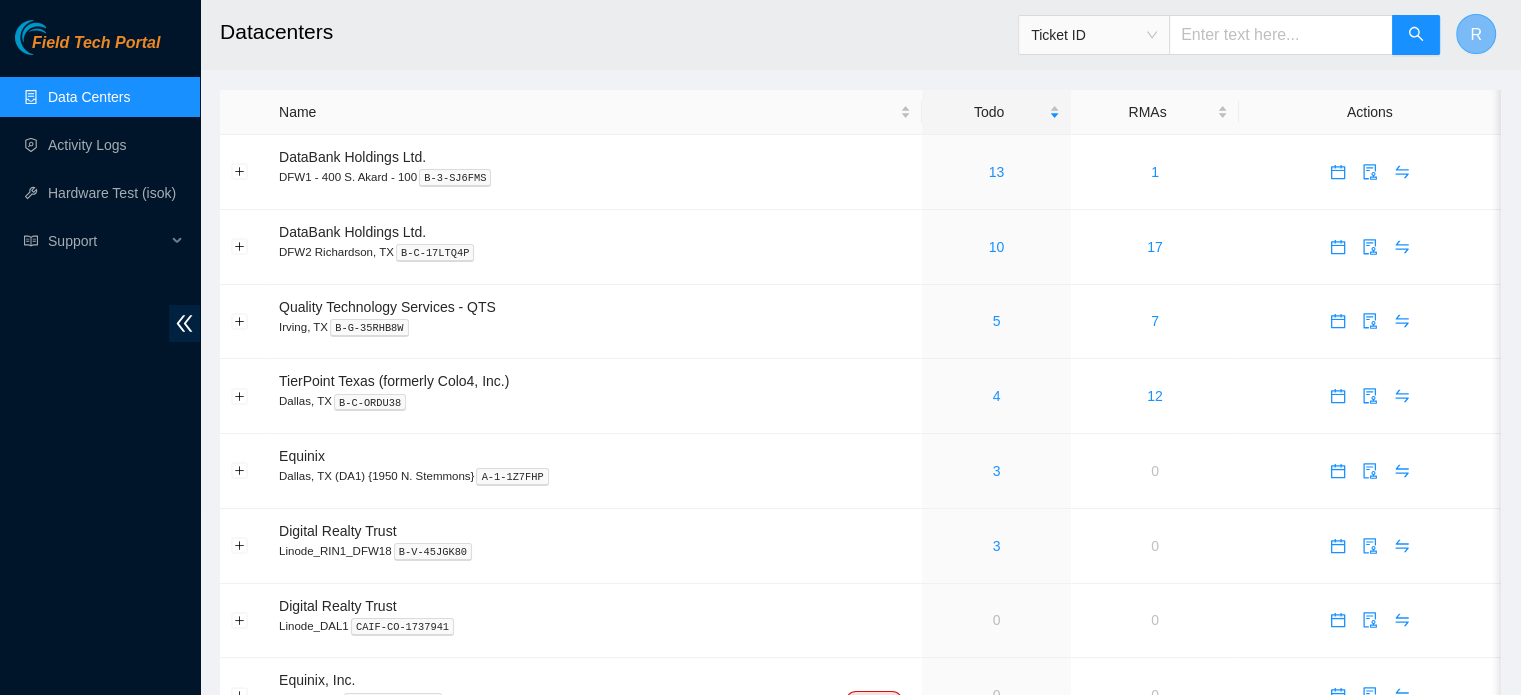 click on "R" at bounding box center [1476, 34] 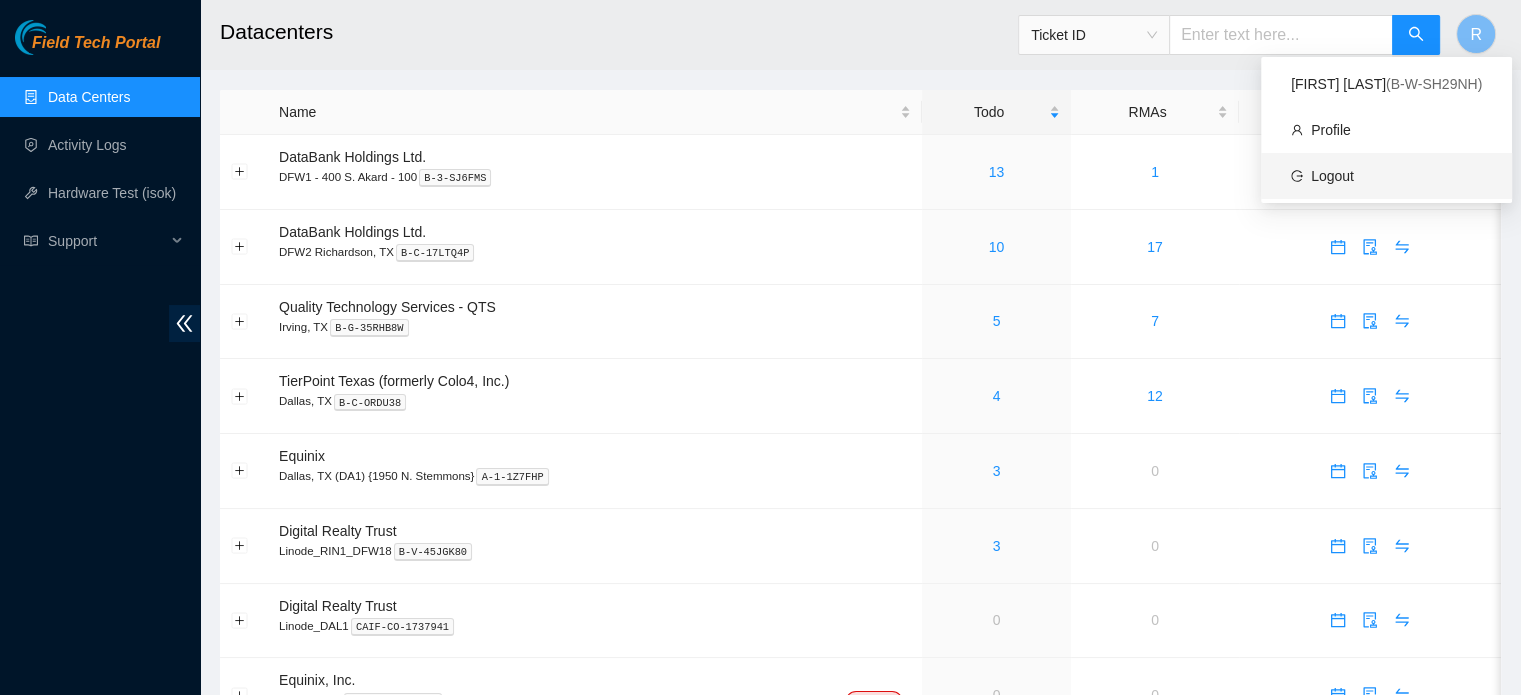 click on "Logout" at bounding box center [1332, 176] 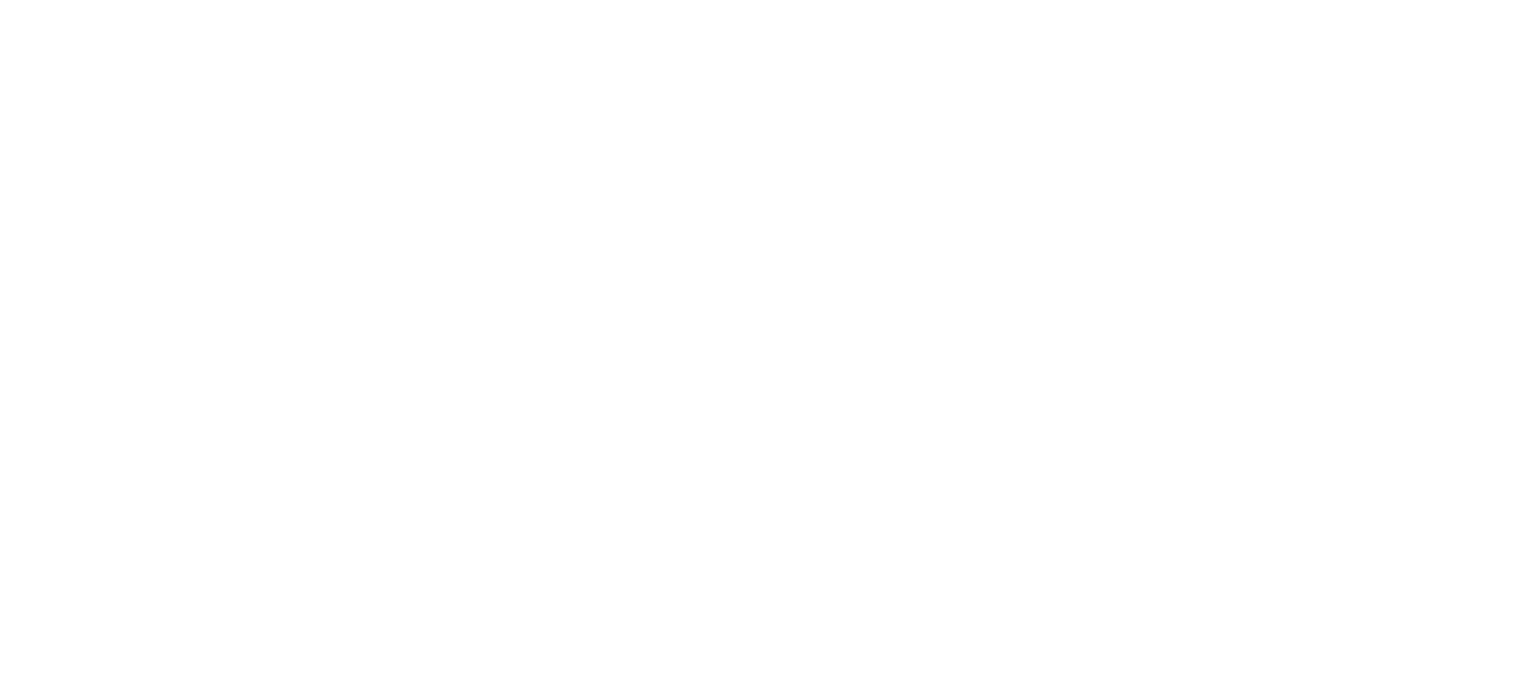 scroll, scrollTop: 0, scrollLeft: 0, axis: both 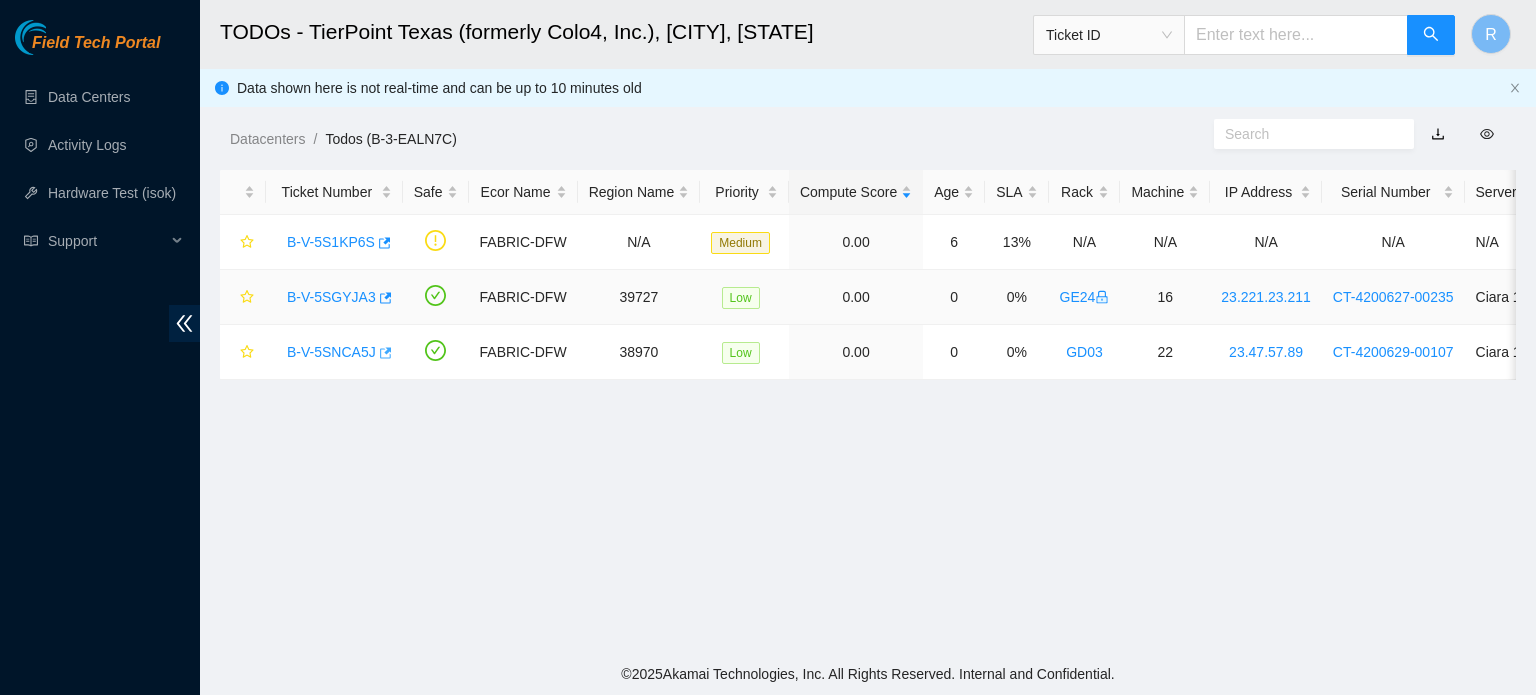 type 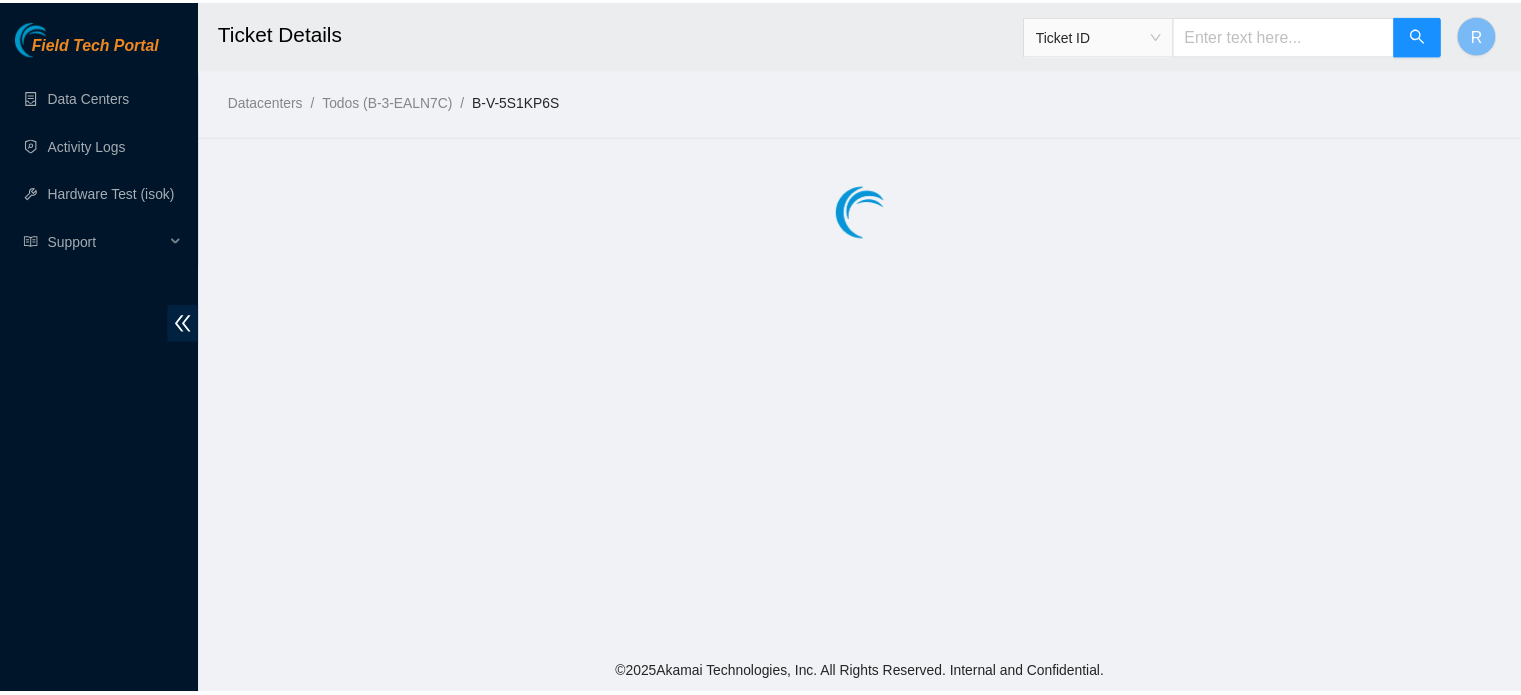 scroll, scrollTop: 0, scrollLeft: 0, axis: both 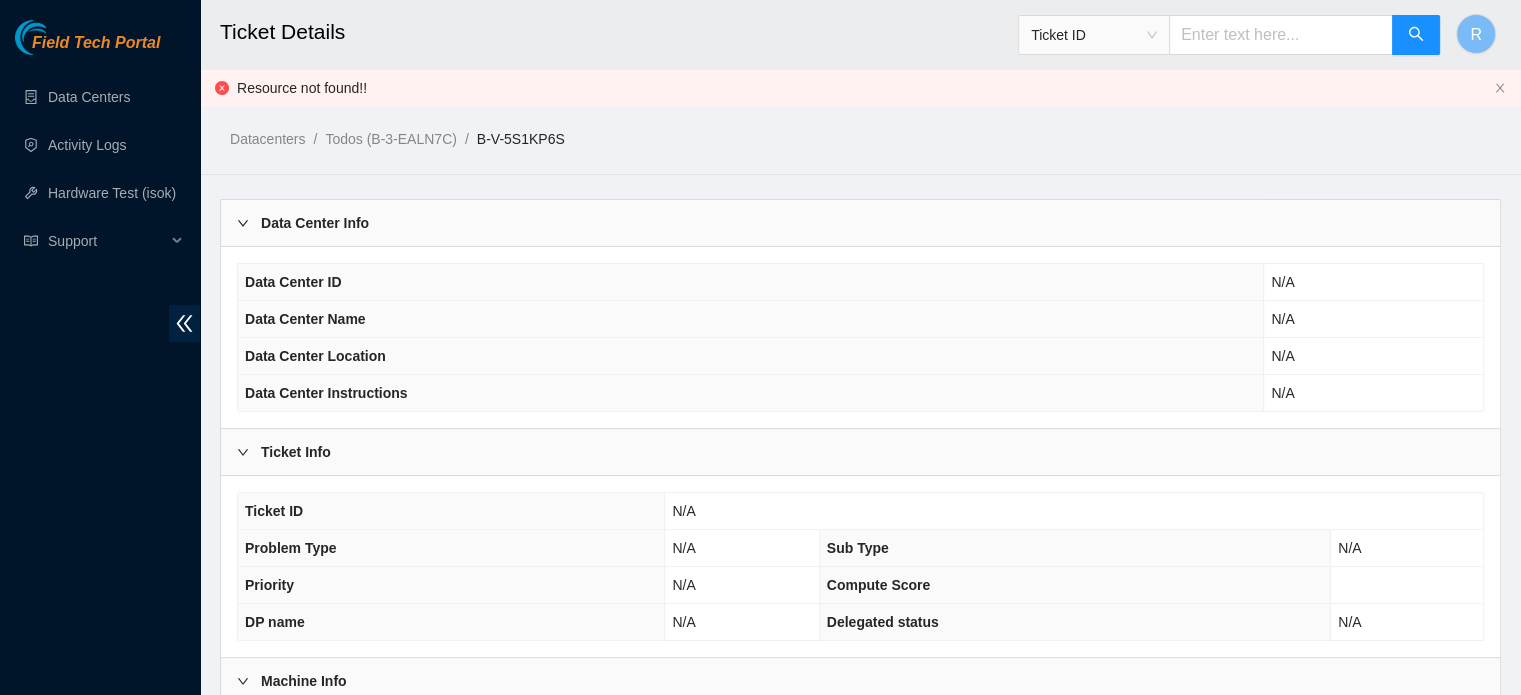 click on "Datacenters / Todos (B-3-EALN7C) / B-V-5S1KP6S /" at bounding box center (695, 94) 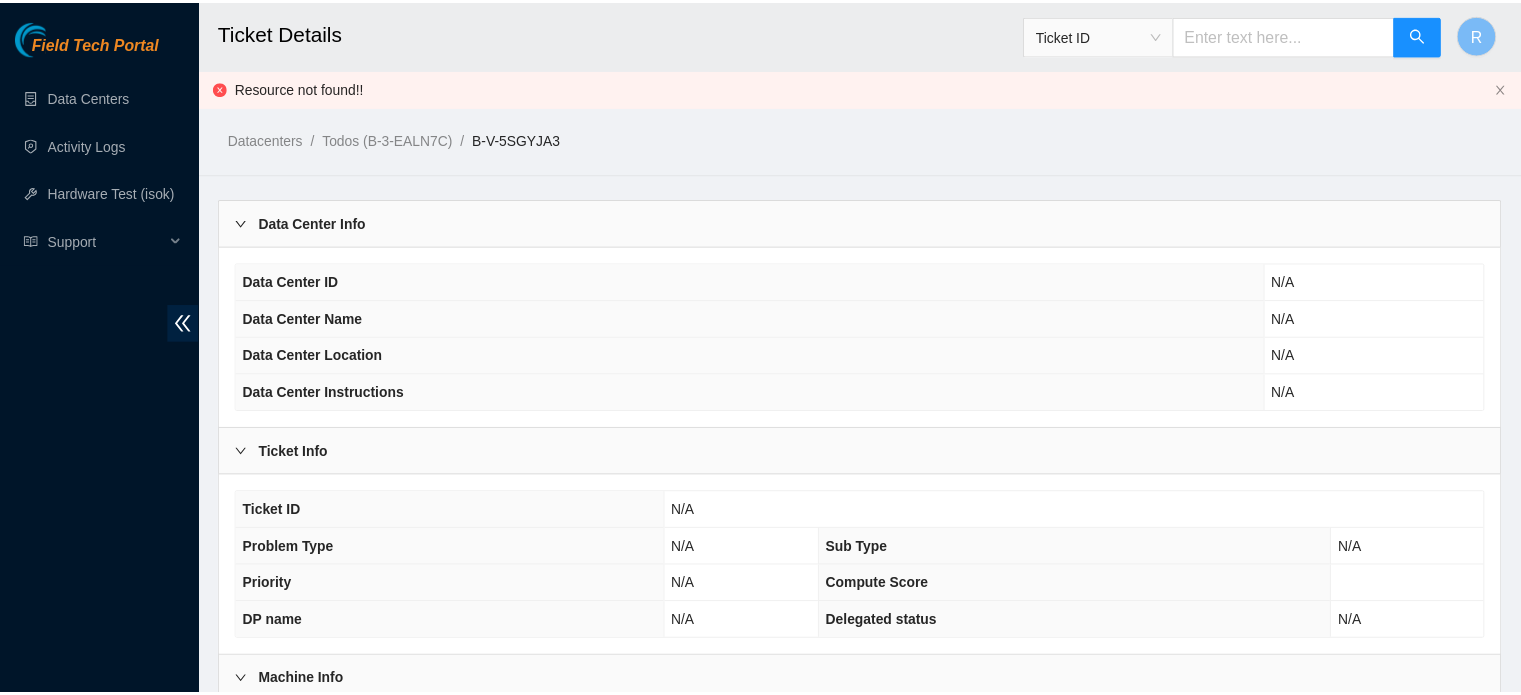 scroll, scrollTop: 0, scrollLeft: 0, axis: both 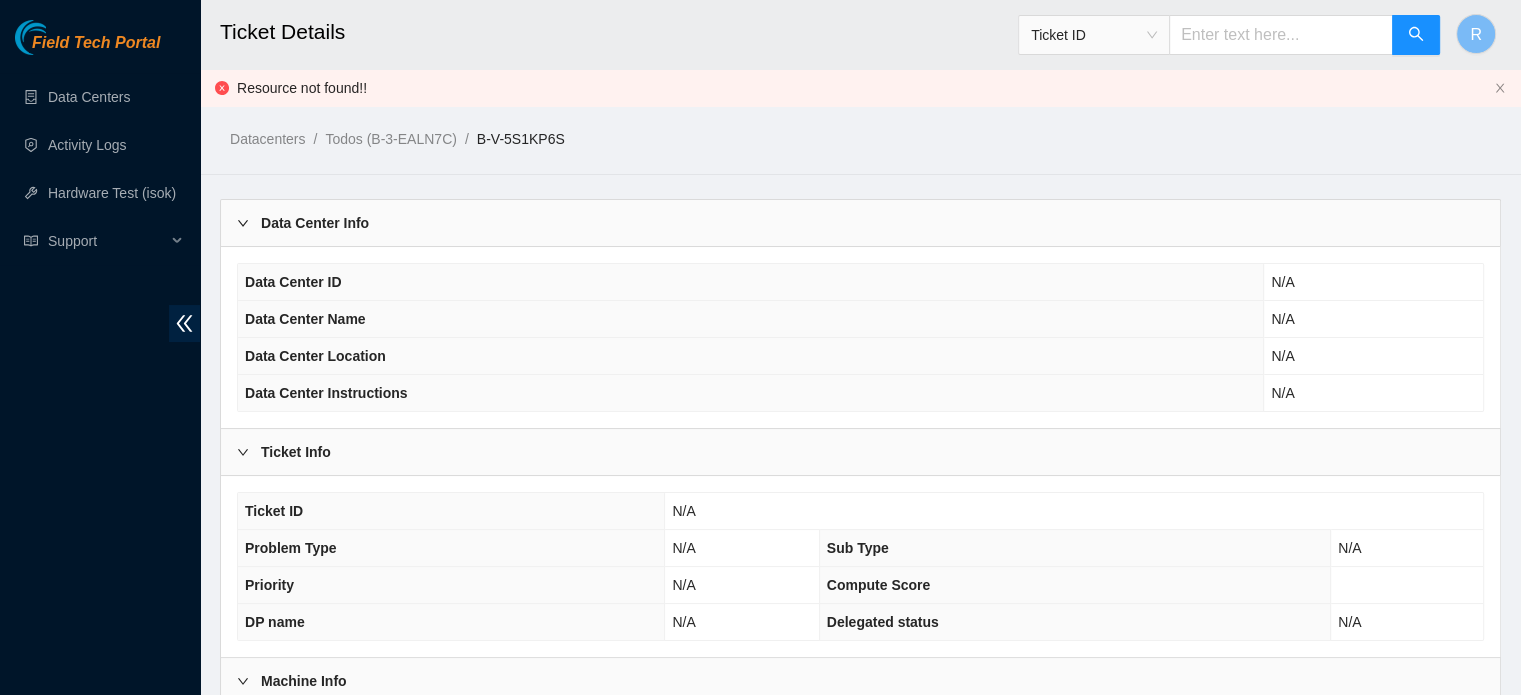 click on "Resource not found!!" at bounding box center [861, 88] 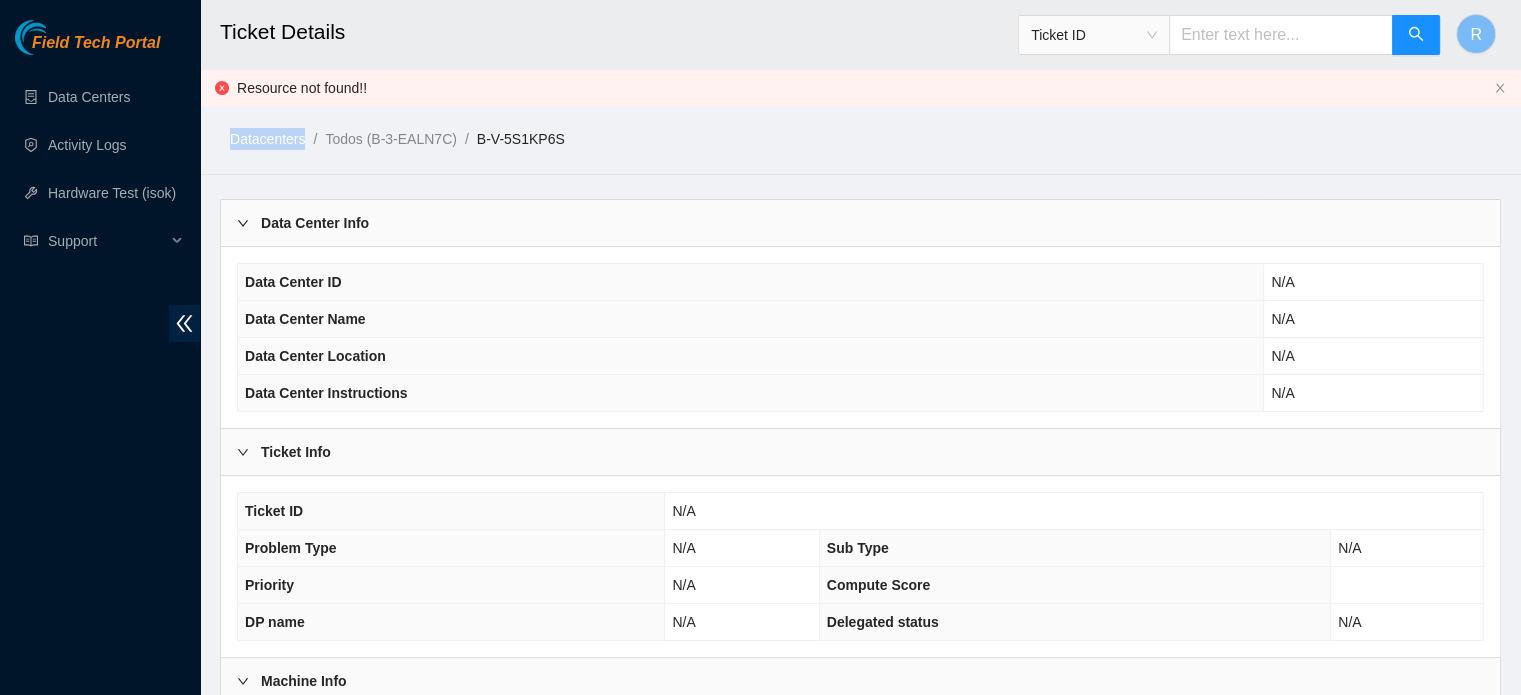click on "Datacenters / Todos (B-3-EALN7C) / B-V-5S1KP6S /" at bounding box center (695, 94) 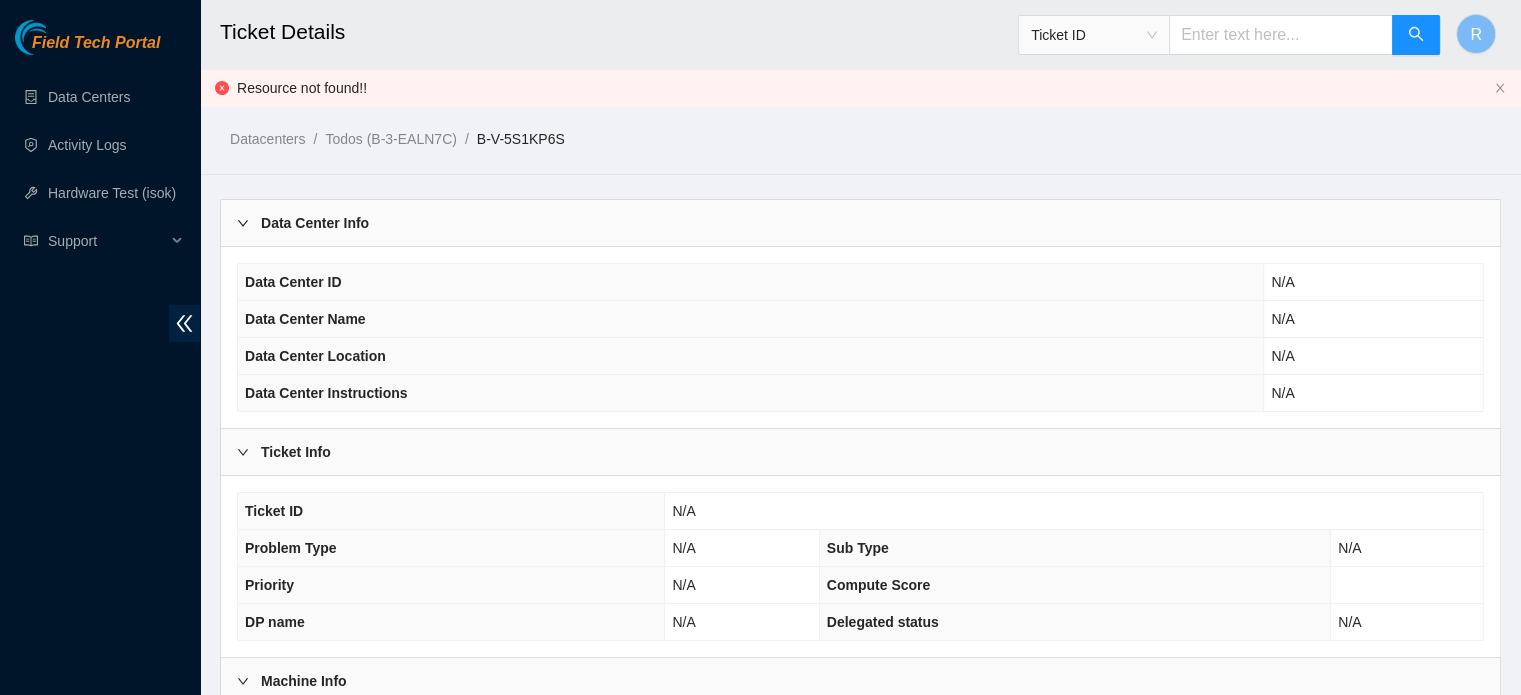 click on "Datacenters / Todos (B-3-EALN7C) / B-V-5S1KP6S /" at bounding box center [695, 94] 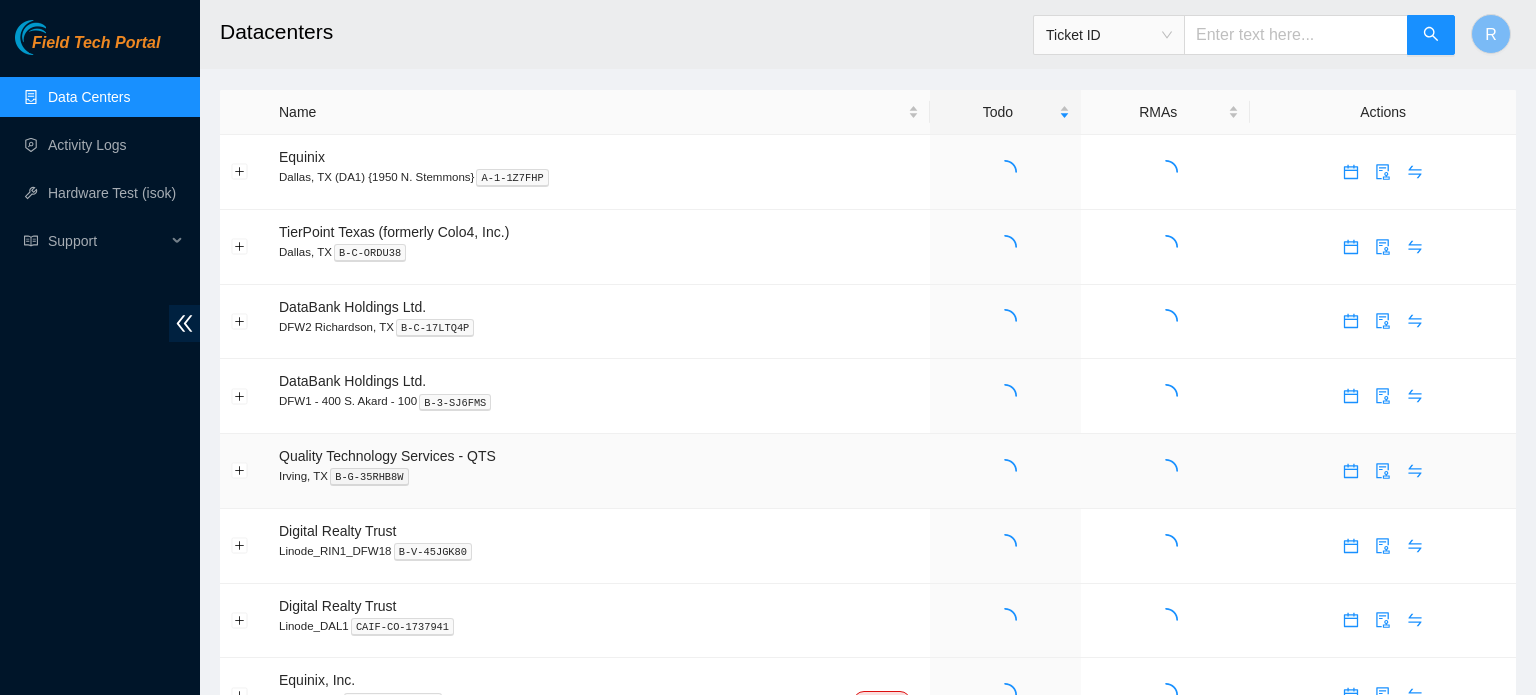 scroll, scrollTop: 0, scrollLeft: 0, axis: both 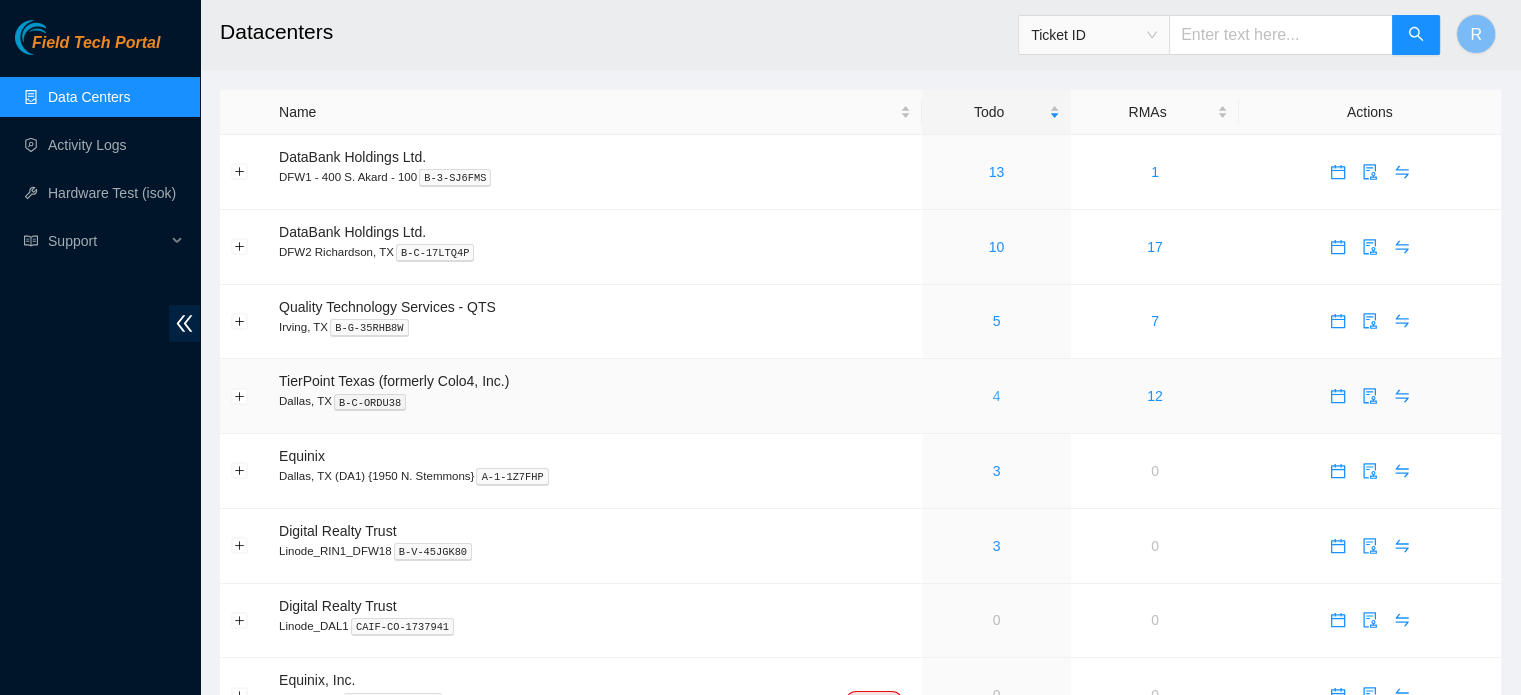 click on "4" at bounding box center [997, 396] 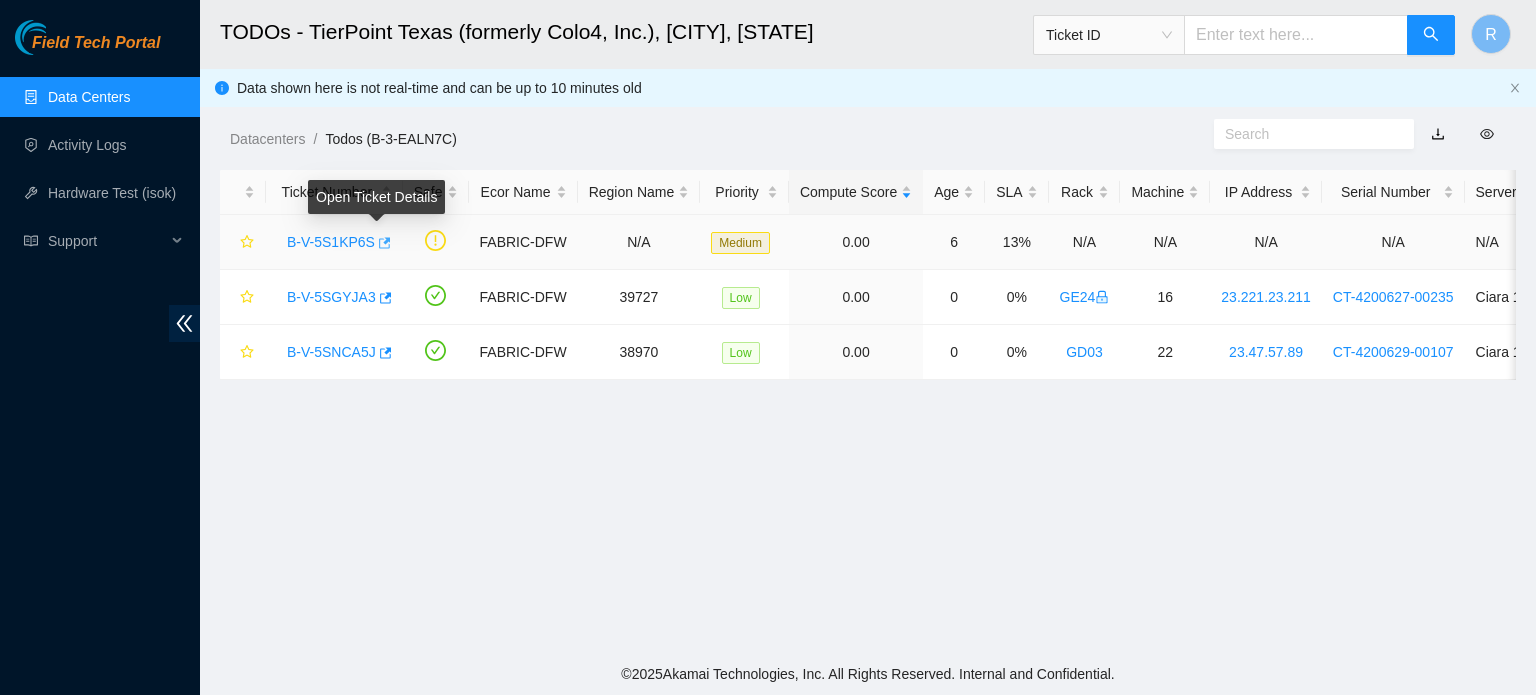 click 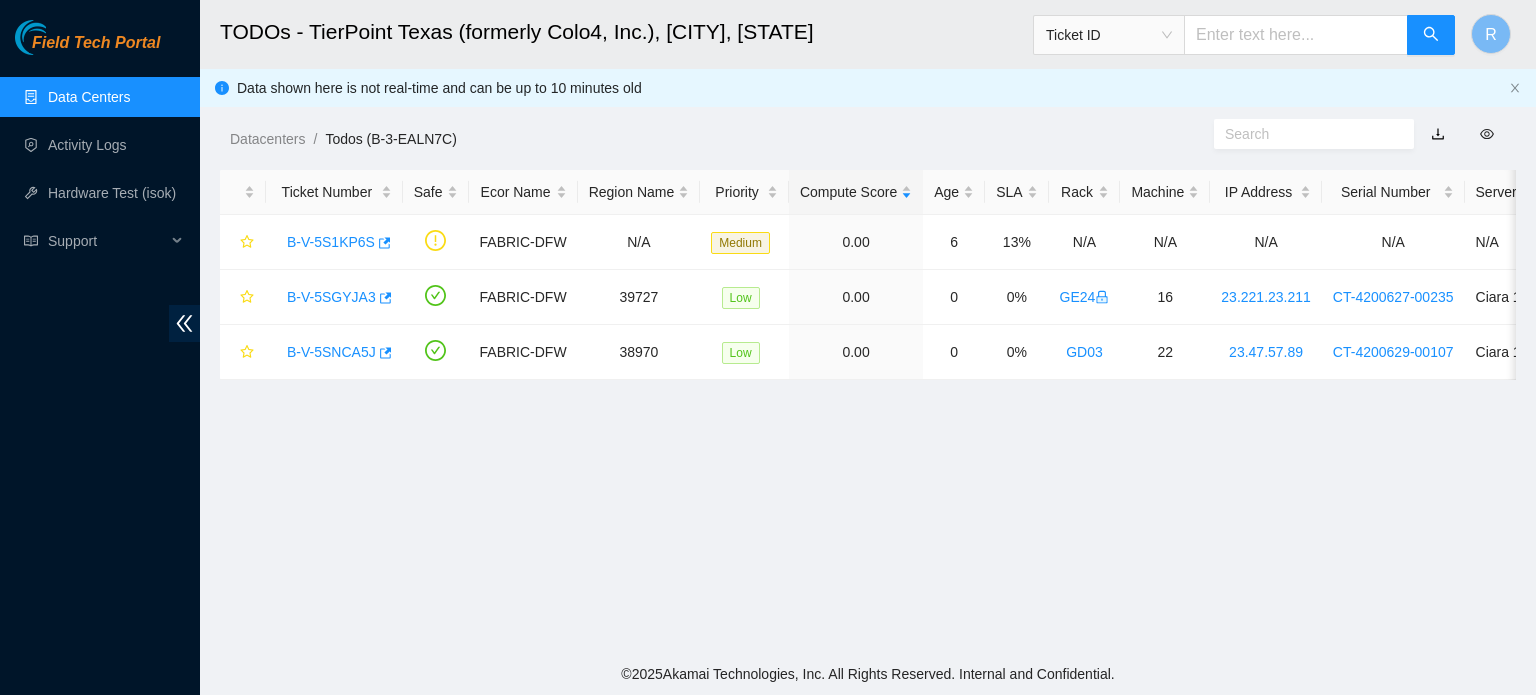 click on "Data Centers" at bounding box center (89, 97) 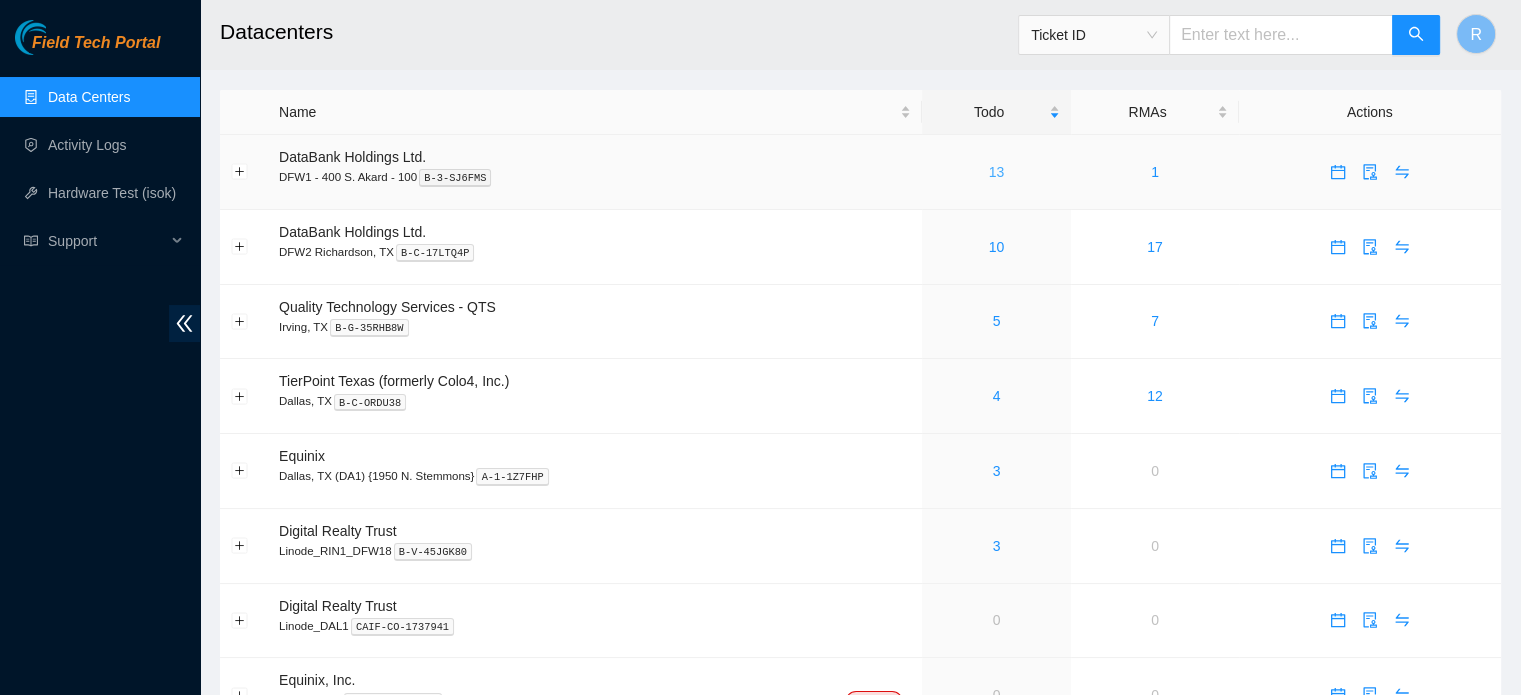 click on "13" at bounding box center [997, 172] 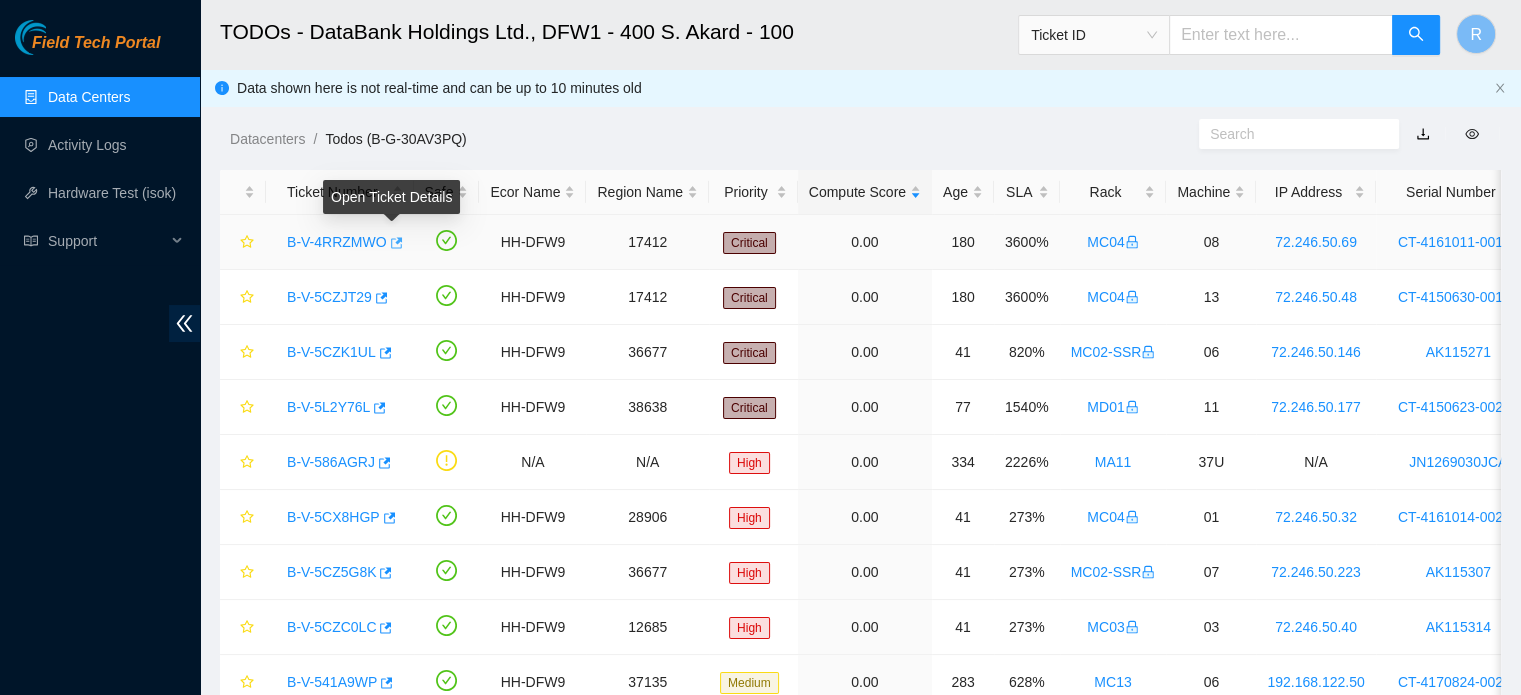click 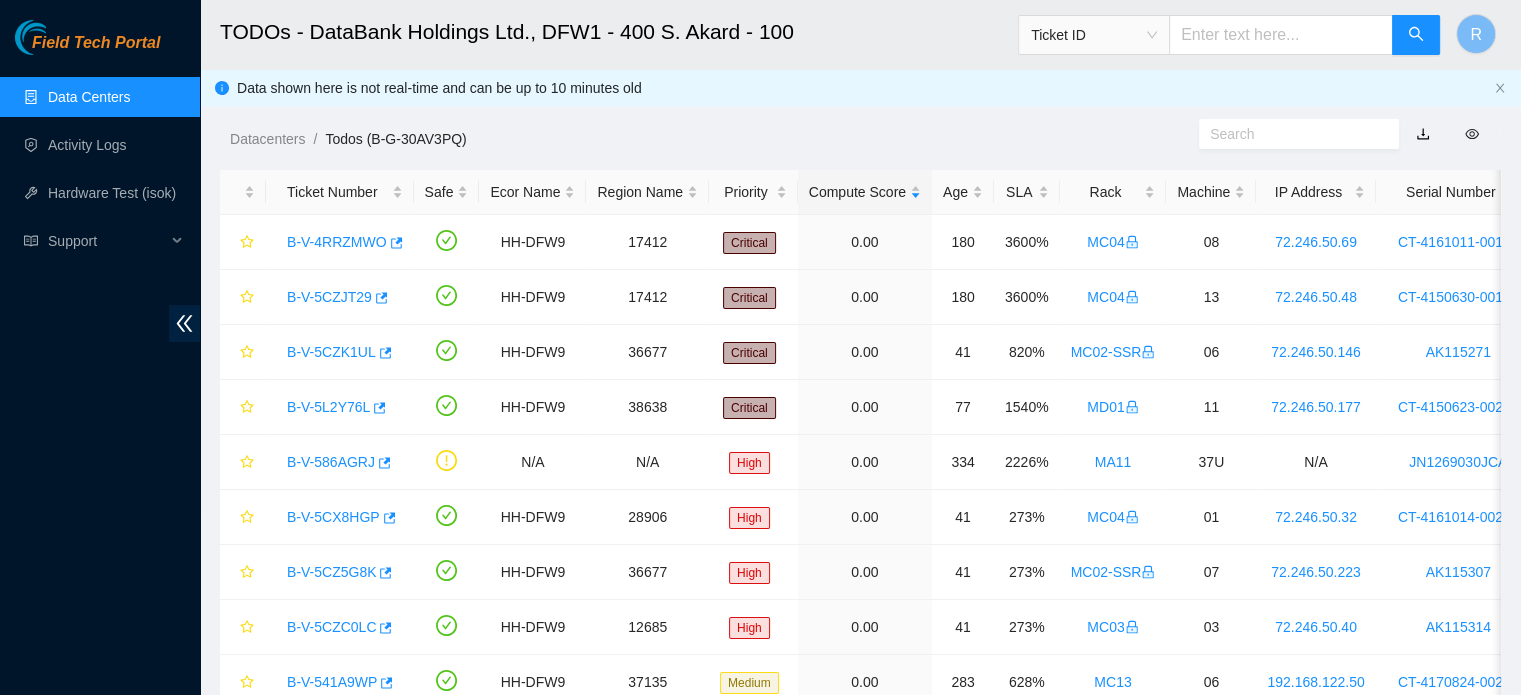 click on "Data Centers" at bounding box center (89, 97) 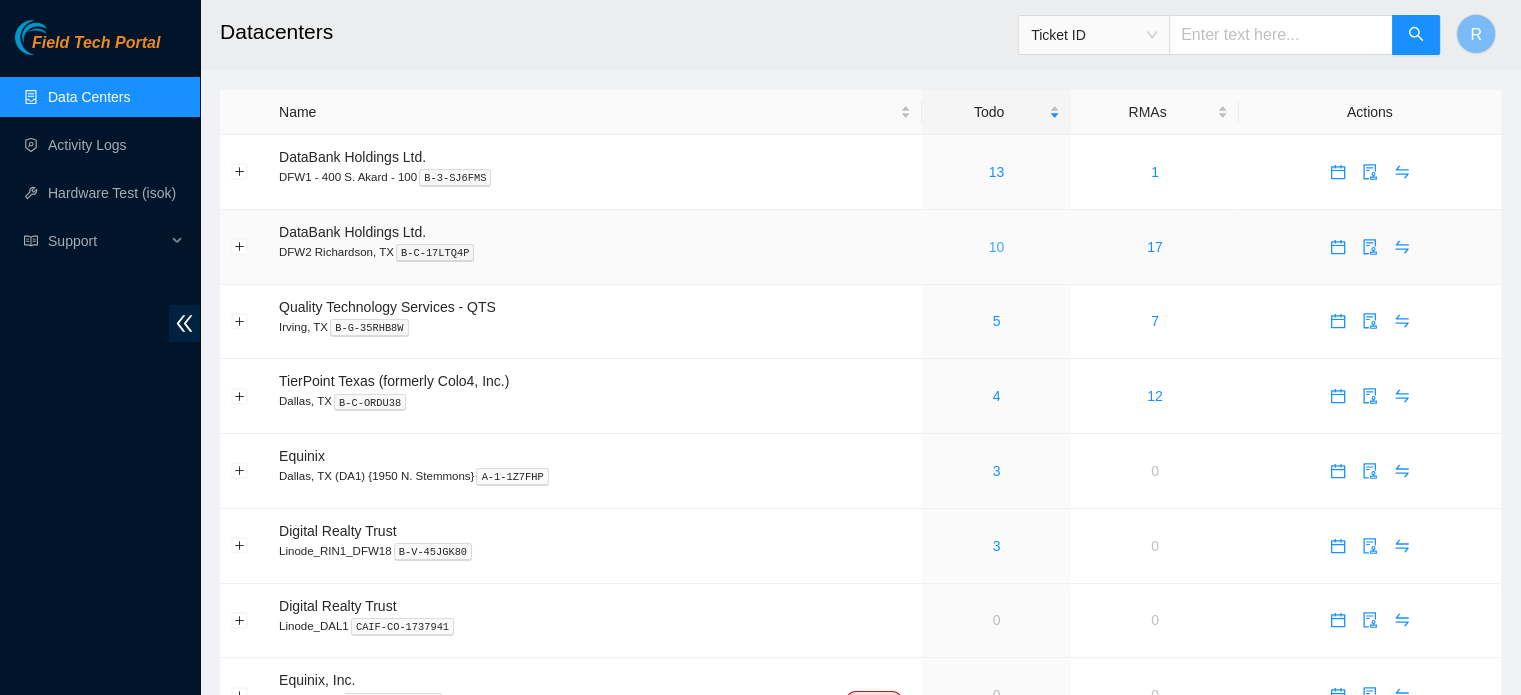 click on "10" at bounding box center [997, 247] 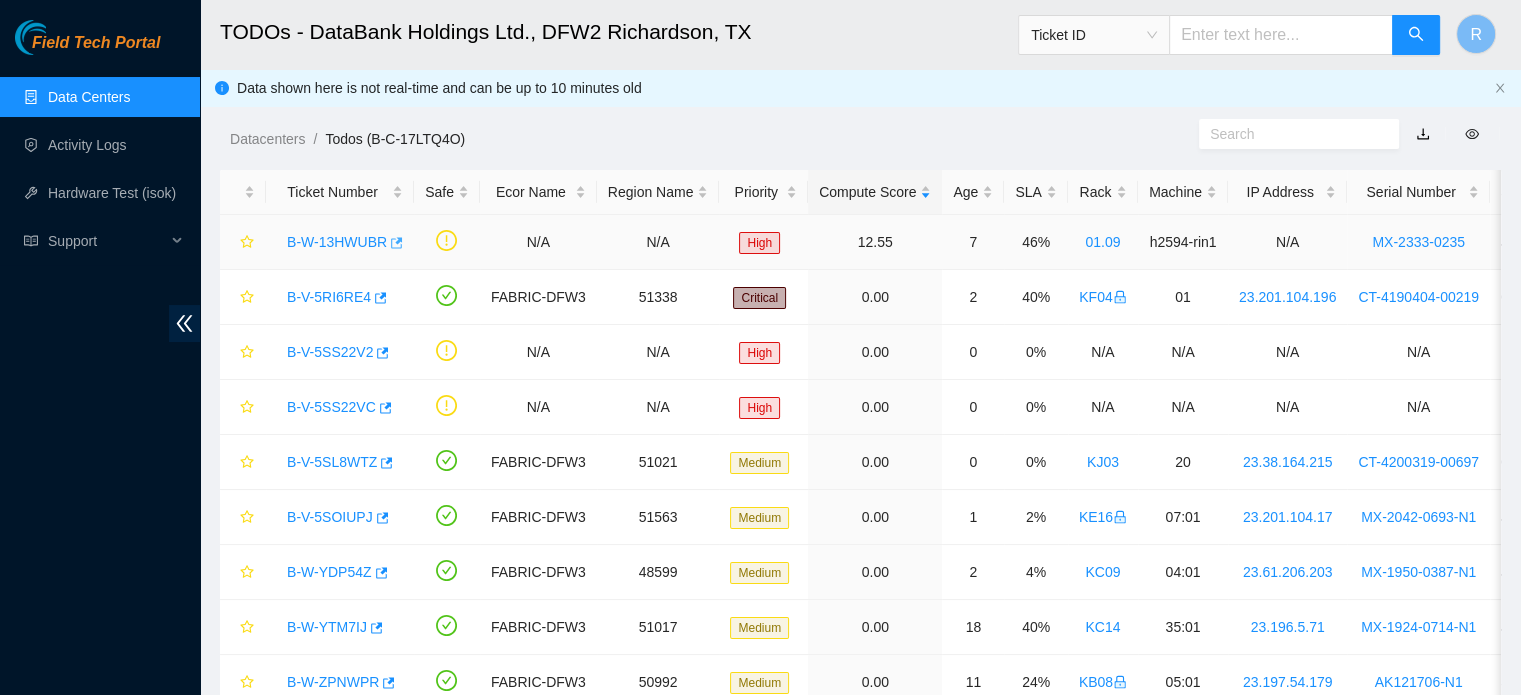 click 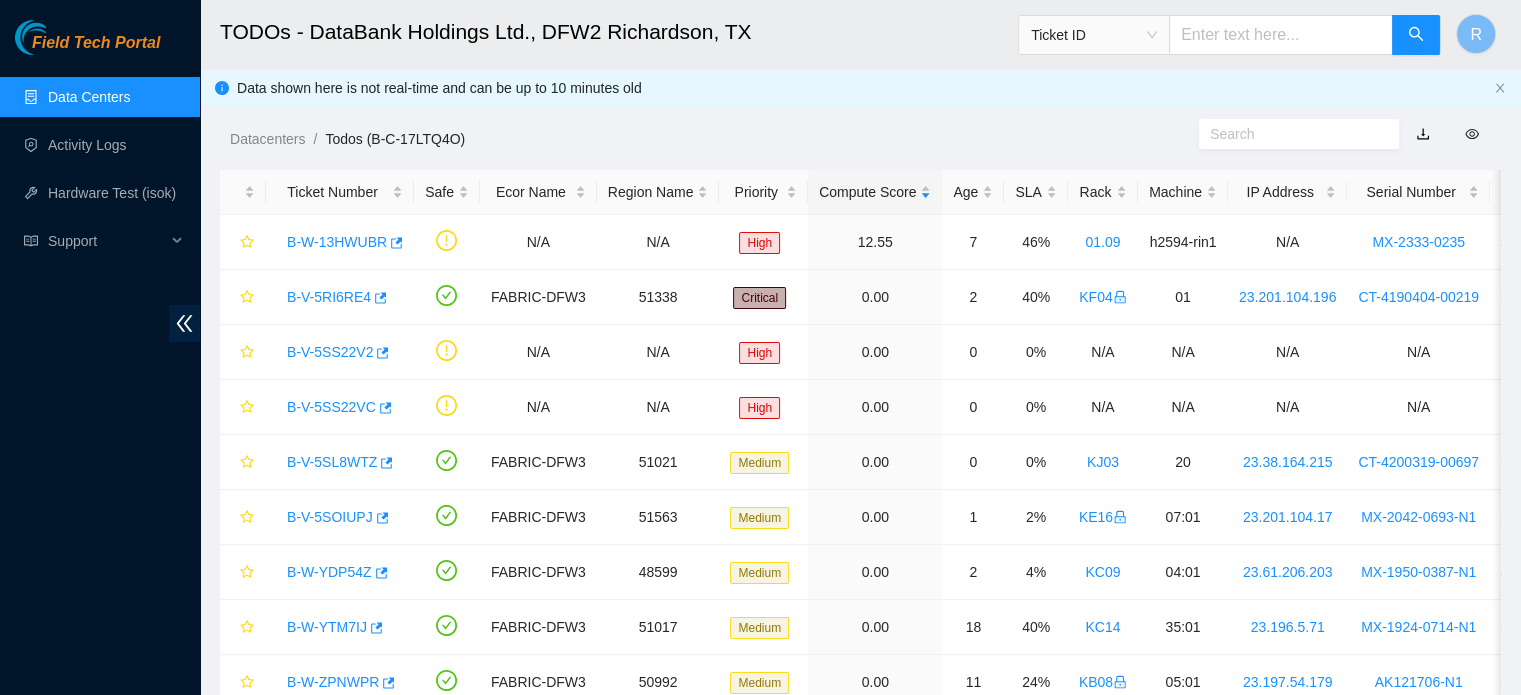 click on "Data Centers" at bounding box center [89, 97] 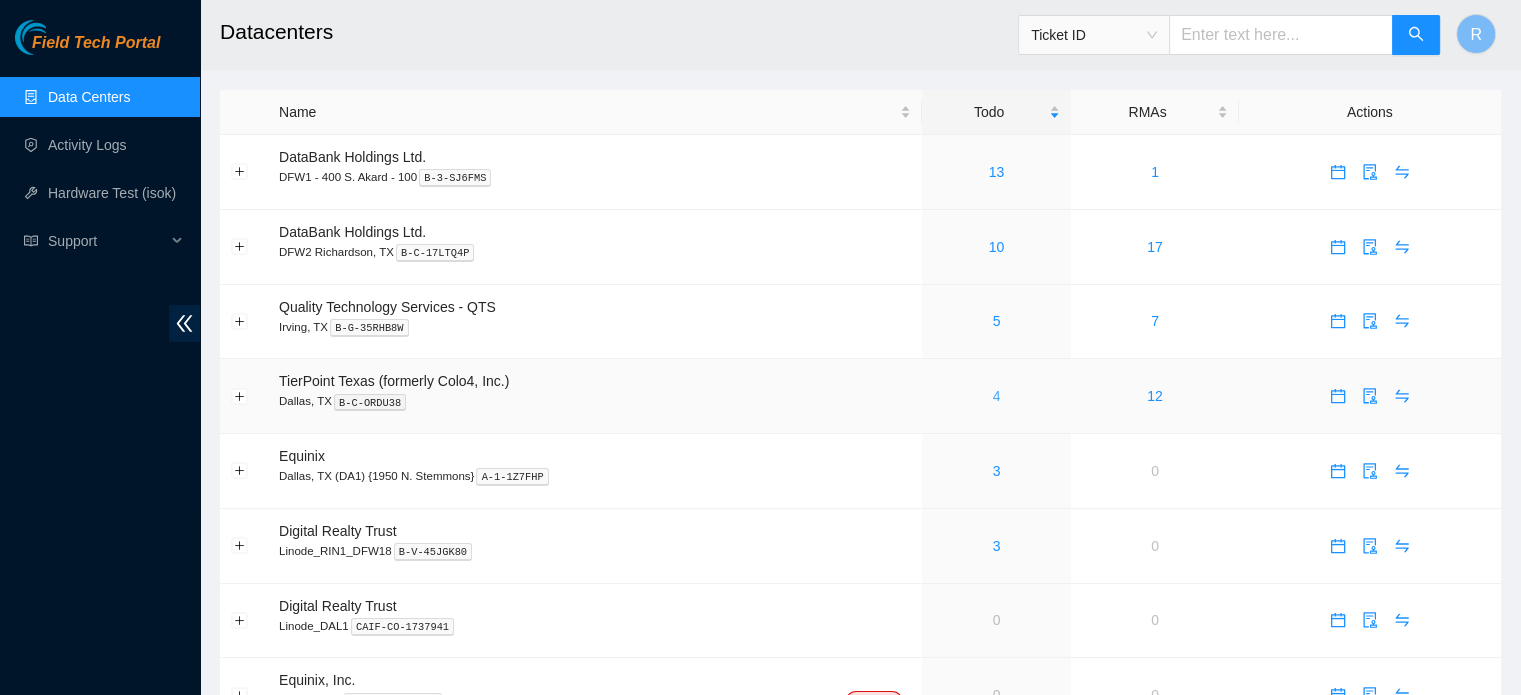 click on "4" at bounding box center (997, 396) 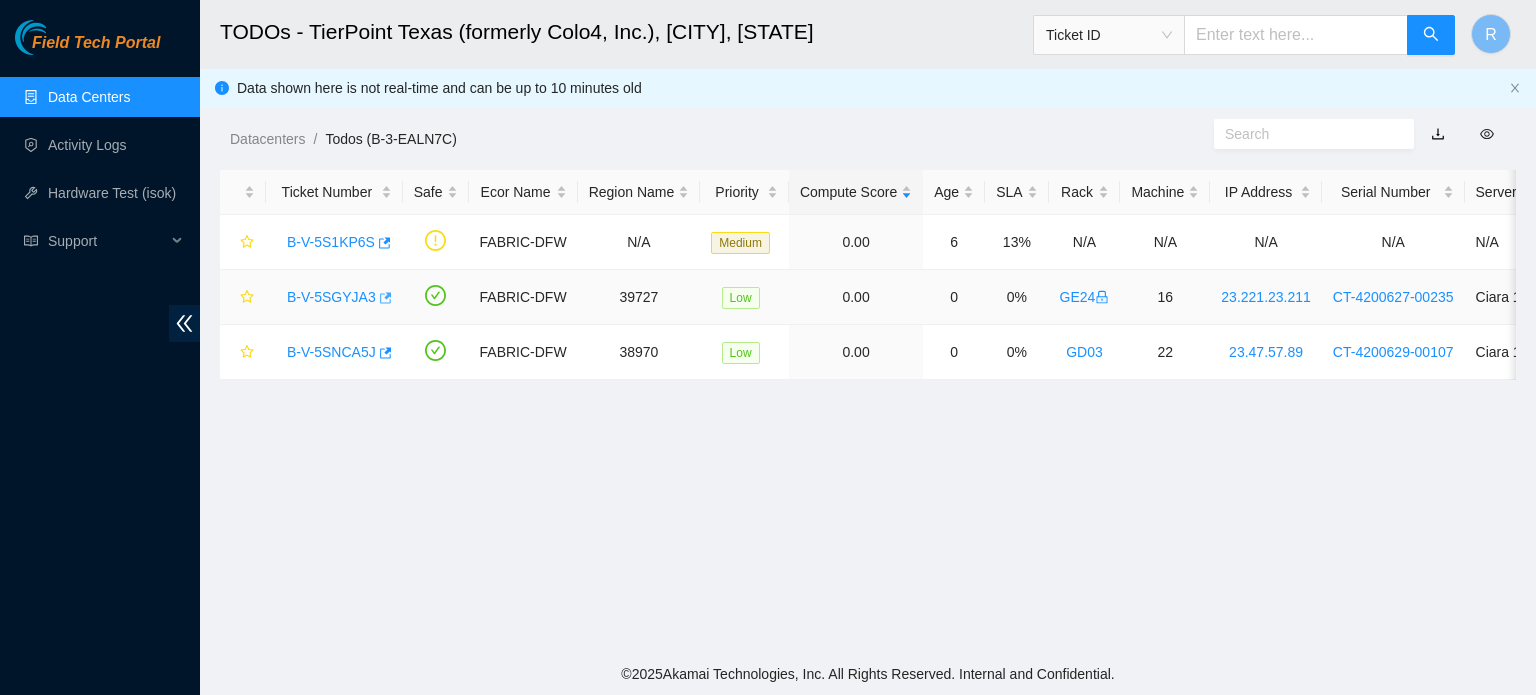 click 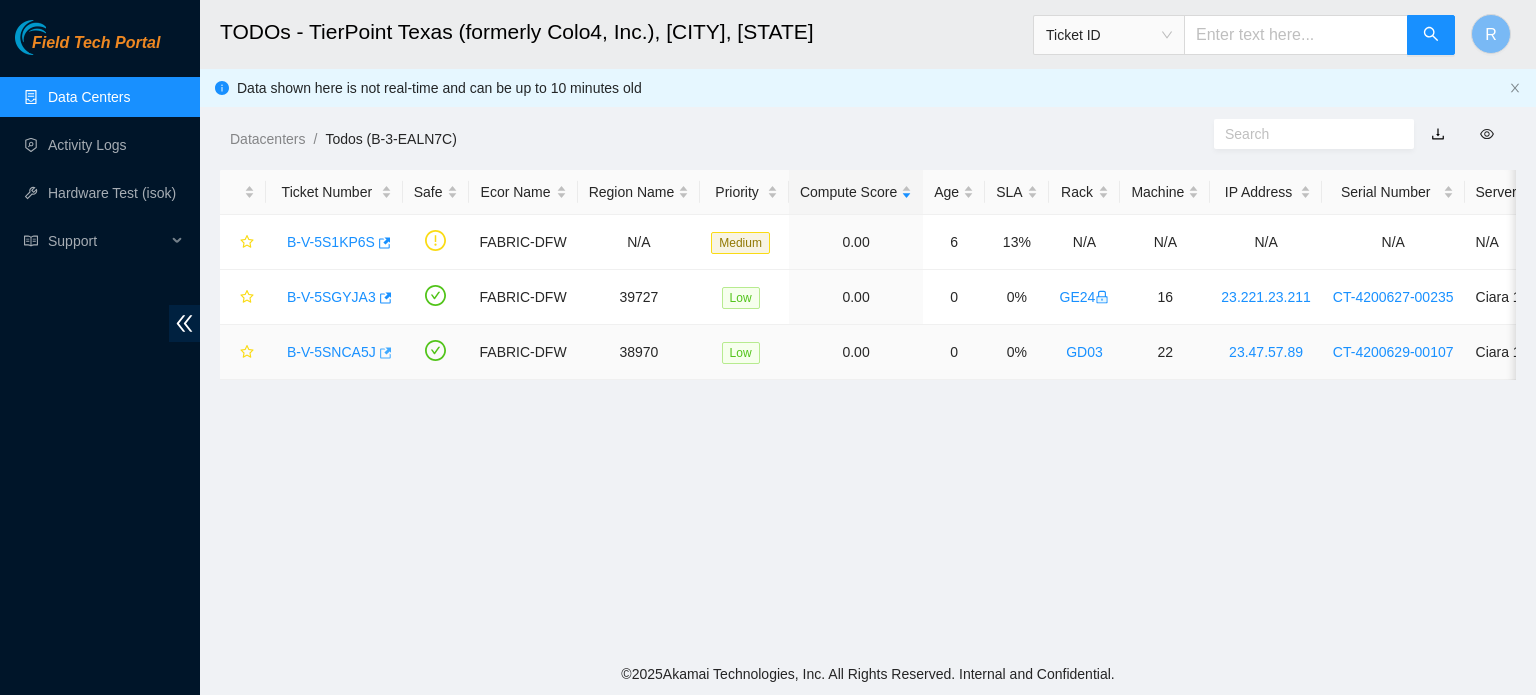 click 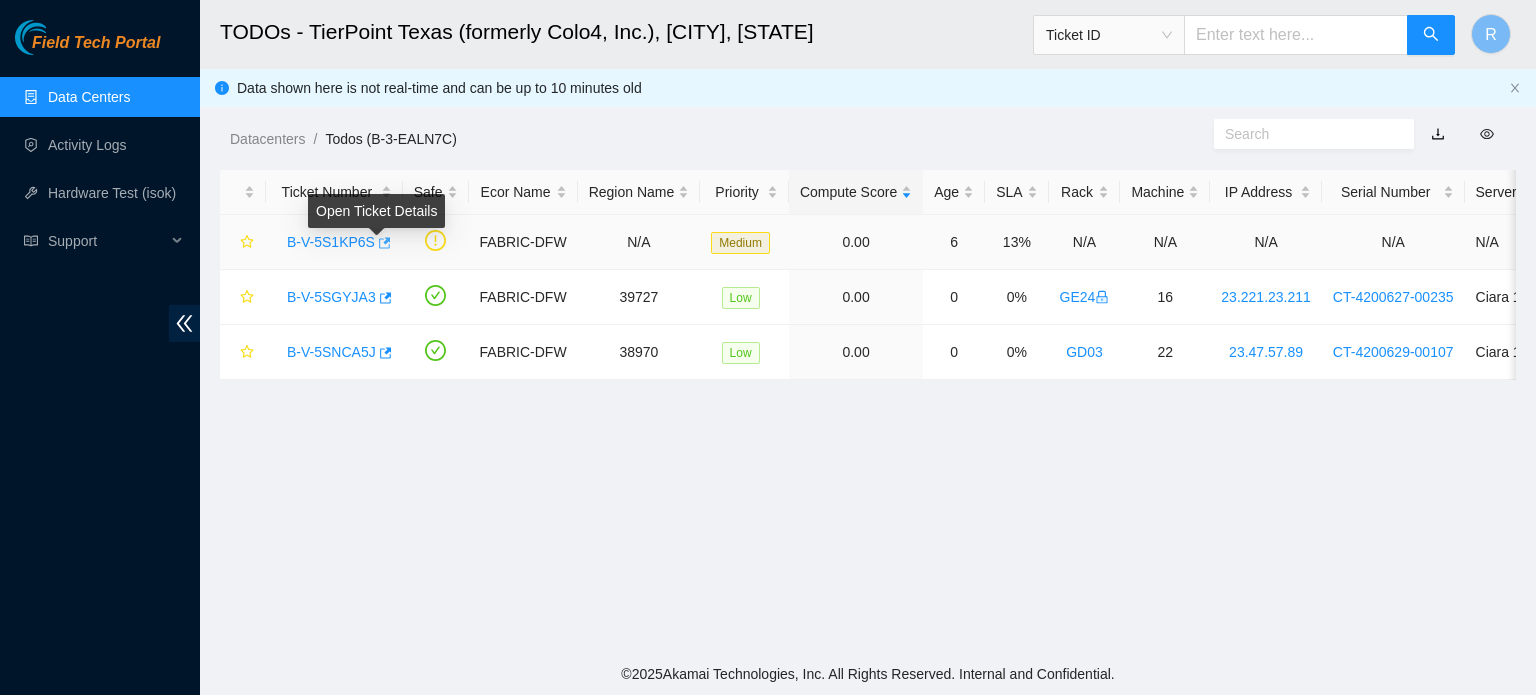click 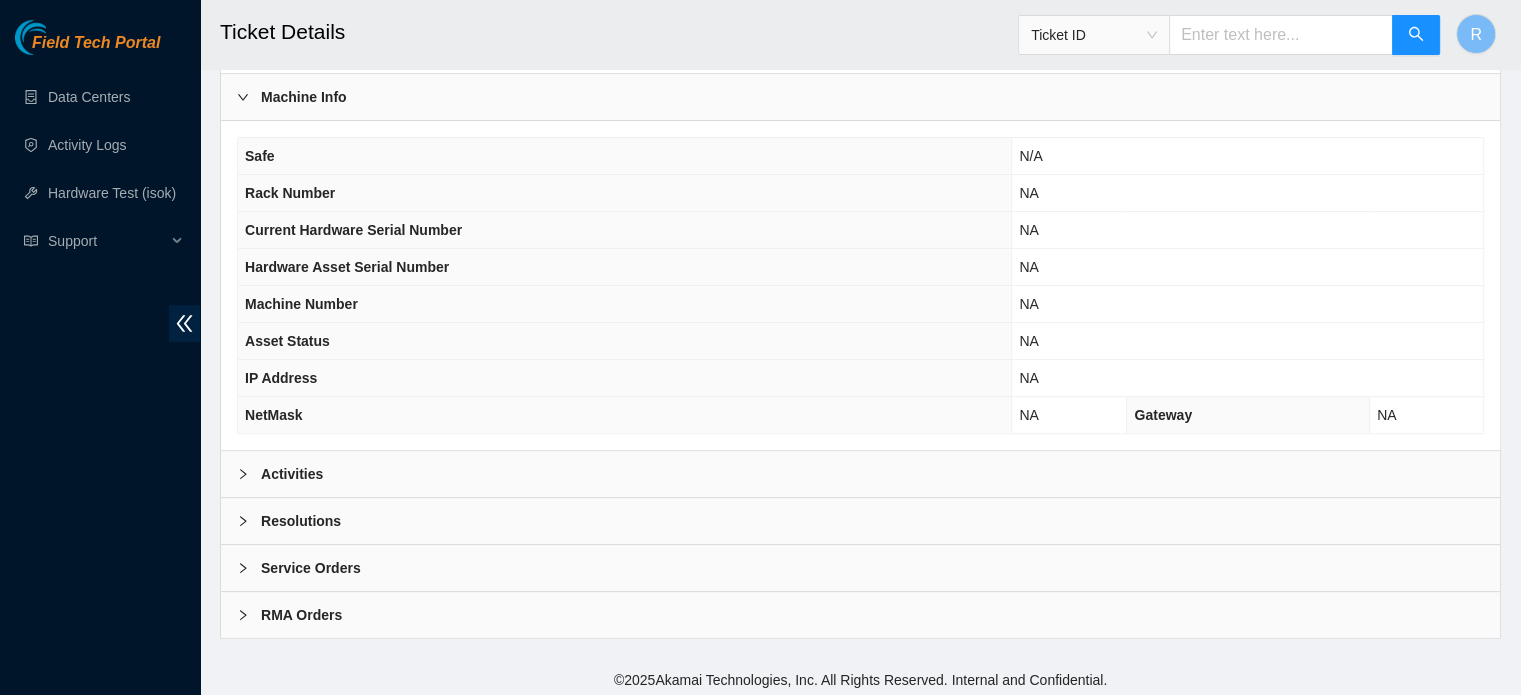 scroll, scrollTop: 0, scrollLeft: 0, axis: both 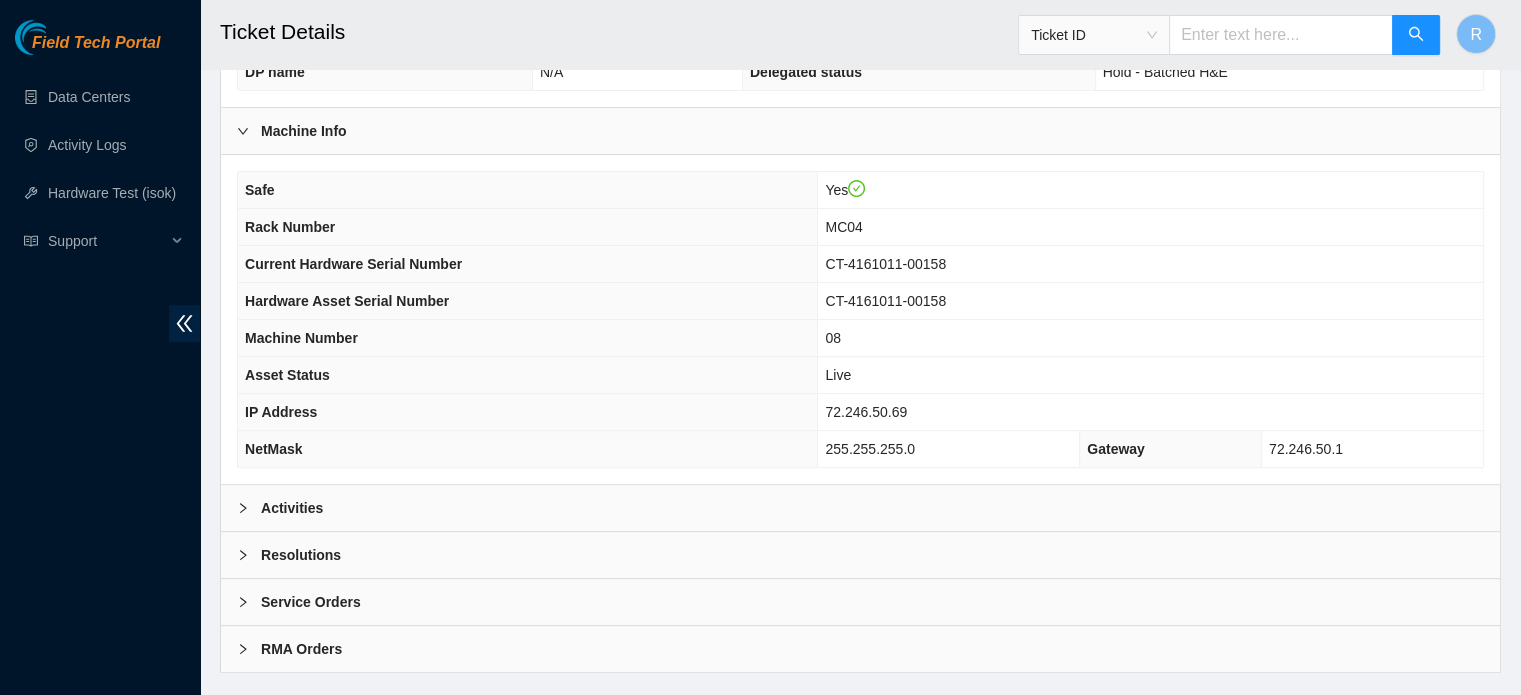 click on "Activities" at bounding box center [860, 508] 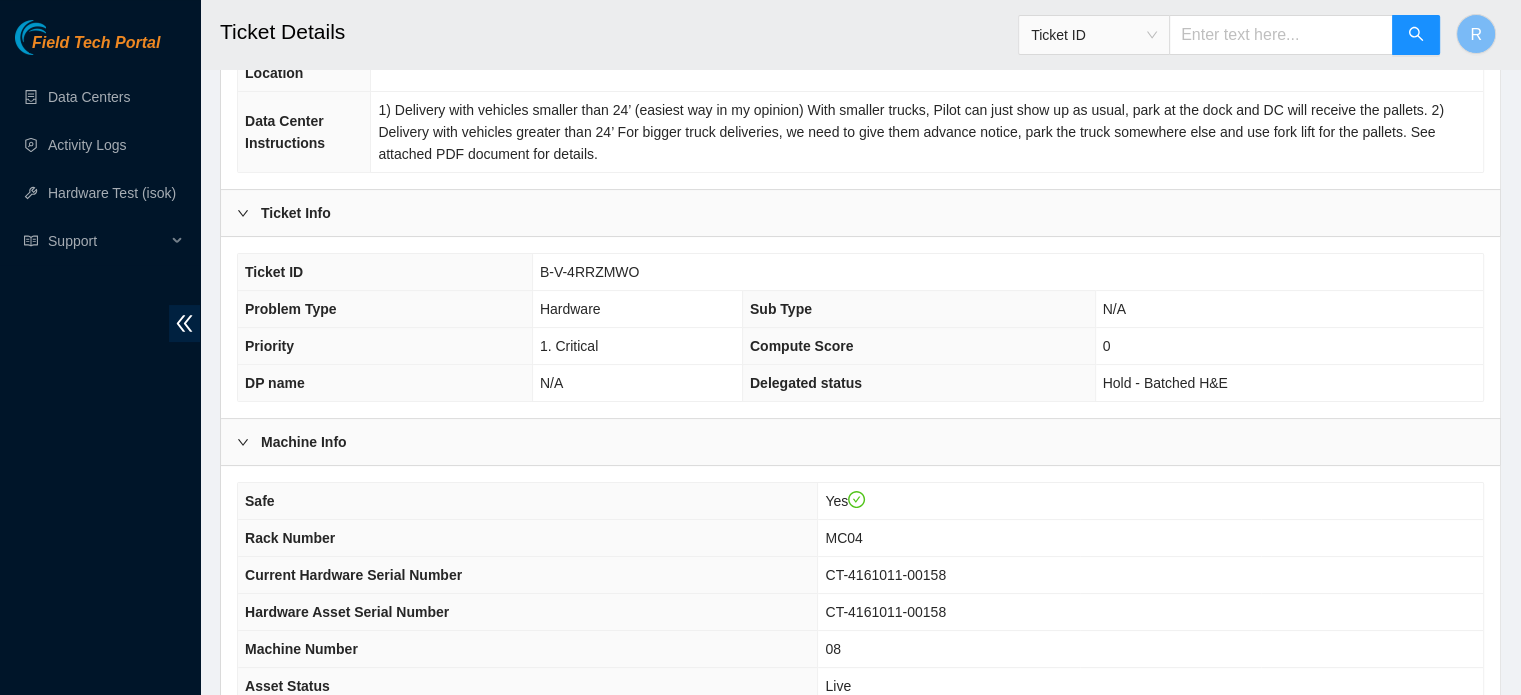 scroll, scrollTop: 0, scrollLeft: 0, axis: both 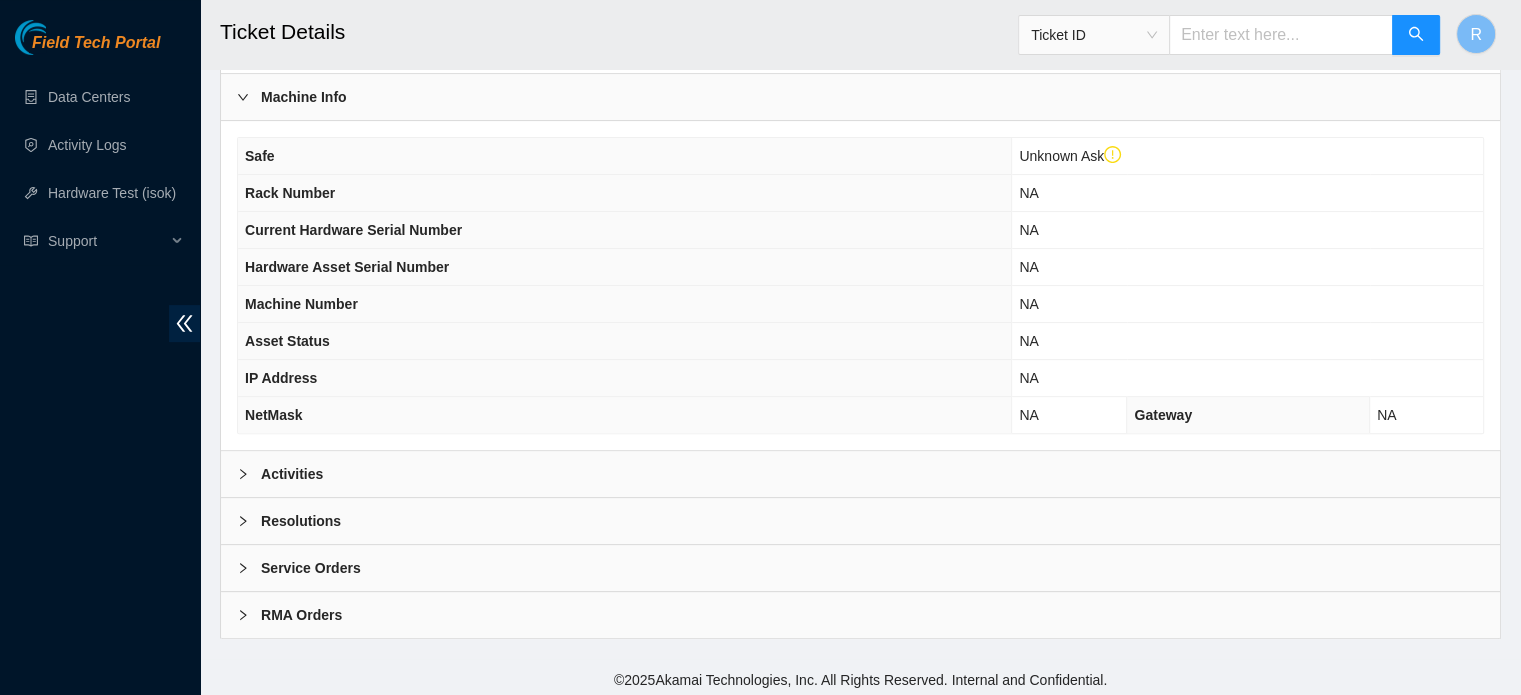 click on "Activities" at bounding box center (860, 474) 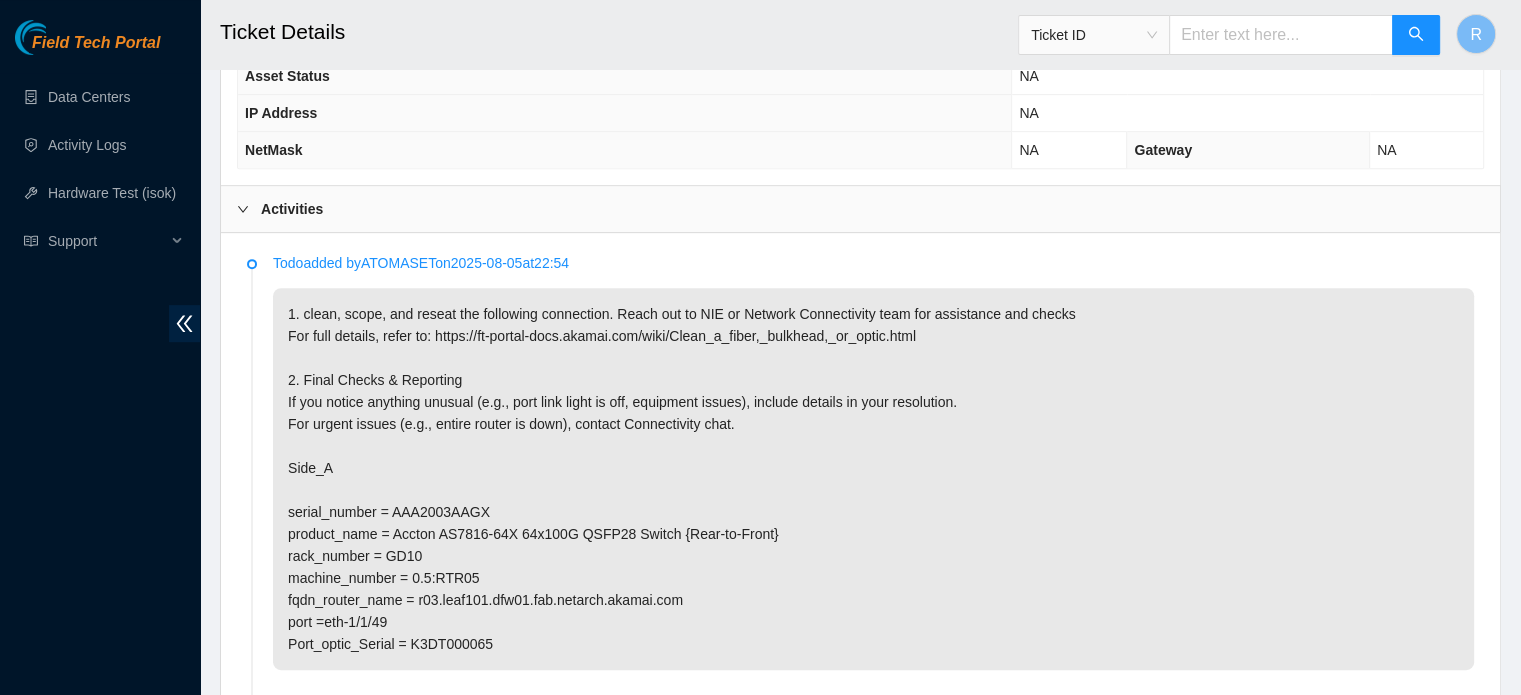 scroll, scrollTop: 884, scrollLeft: 0, axis: vertical 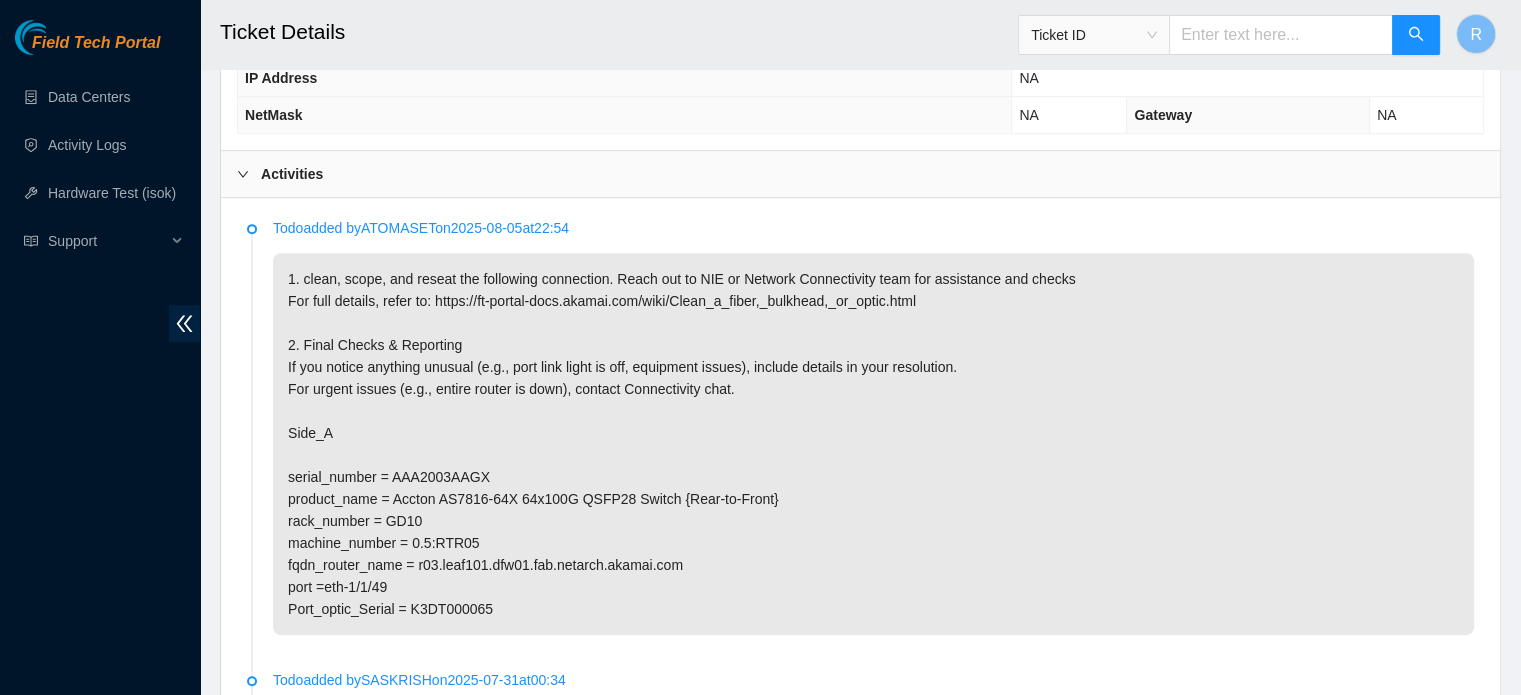 click on "1. clean, scope, and reseat the following connection. Reach out to NIE or Network Connectivity team for assistance and checks
For full details, refer to: https://ft-portal-docs.akamai.com/wiki/Clean_a_fiber,_bulkhead,_or_optic.html
2. Final Checks & Reporting
If you notice anything unusual (e.g., port link light is off, equipment issues), include details in your resolution.
For urgent issues (e.g., entire router is down), contact Connectivity chat.
Side_A
serial_number = AAA2003AAGX
product_name = Accton AS7816-64X 64x100G QSFP28 Switch {Rear-to-Front}
rack_number = GD10
machine_number = 0.5:RTR05
fqdn_router_name = r03.leaf101.dfw01.fab.netarch.akamai.com
port =eth-1/1/49
Port_optic_Serial =   K3DT000065" at bounding box center (873, 444) 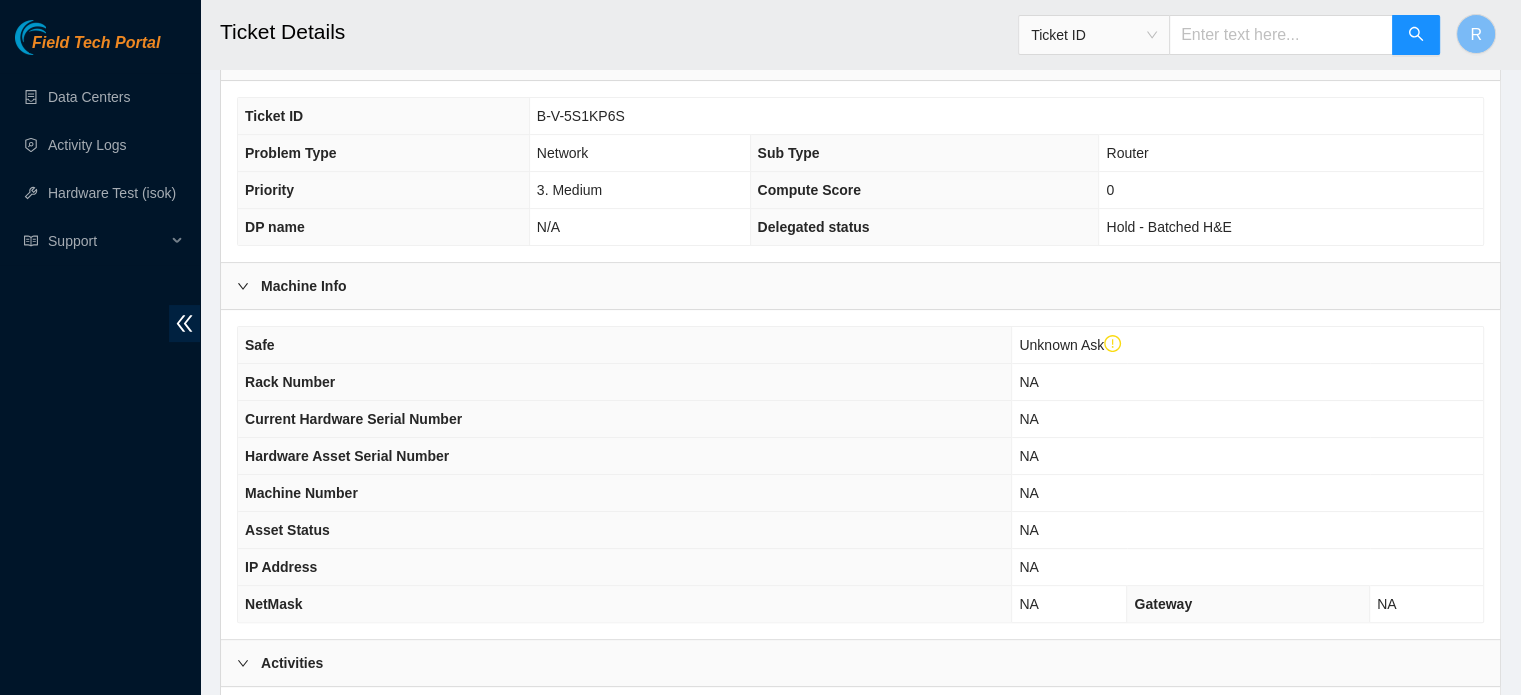scroll, scrollTop: 0, scrollLeft: 0, axis: both 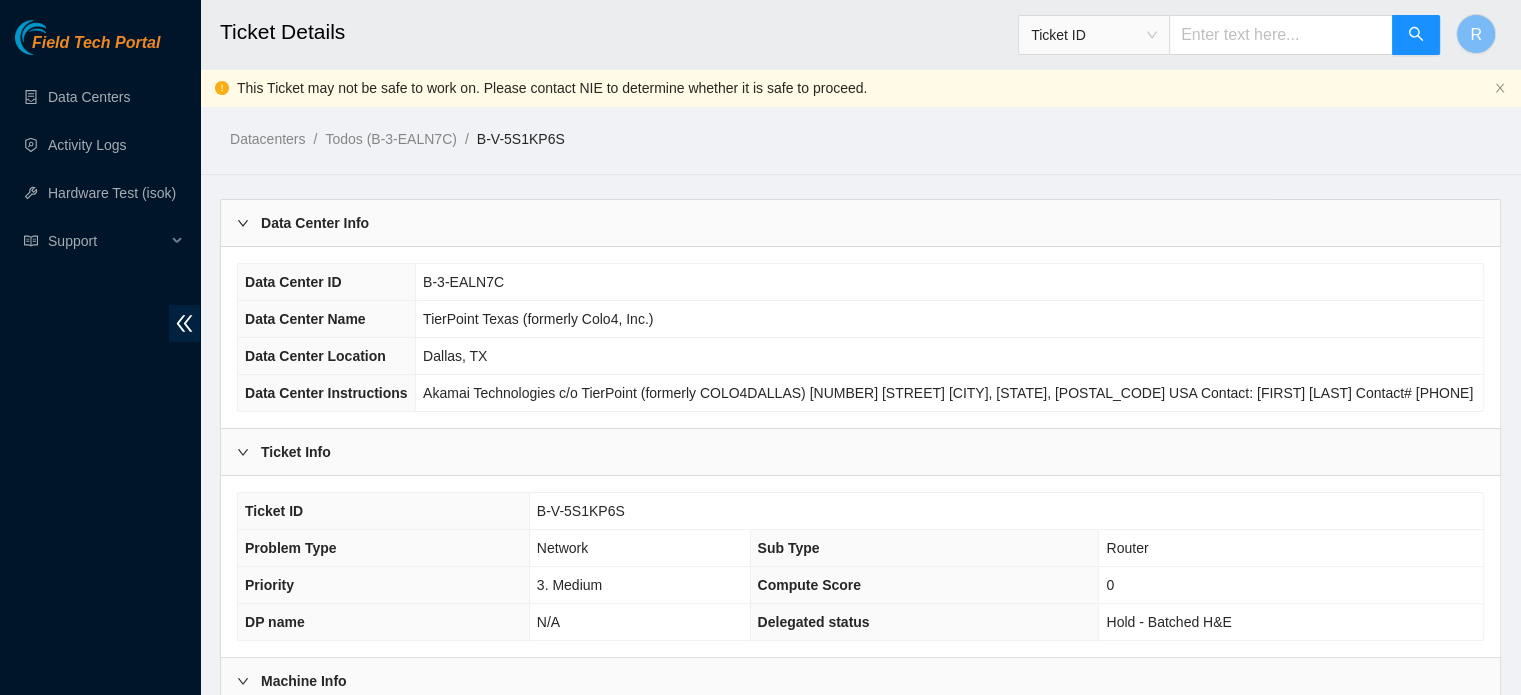 click on "B-V-5S1KP6S" at bounding box center [581, 511] 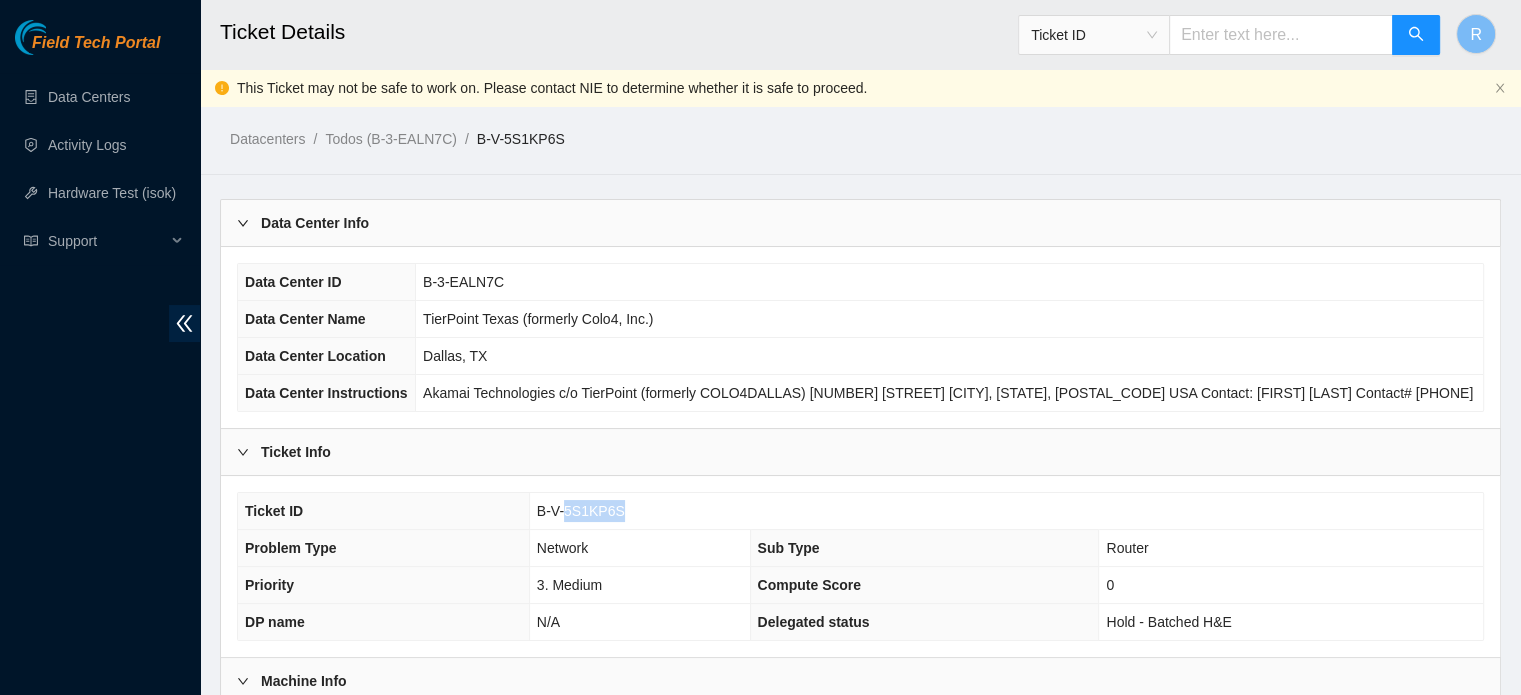 click on "B-V-5S1KP6S" at bounding box center (581, 511) 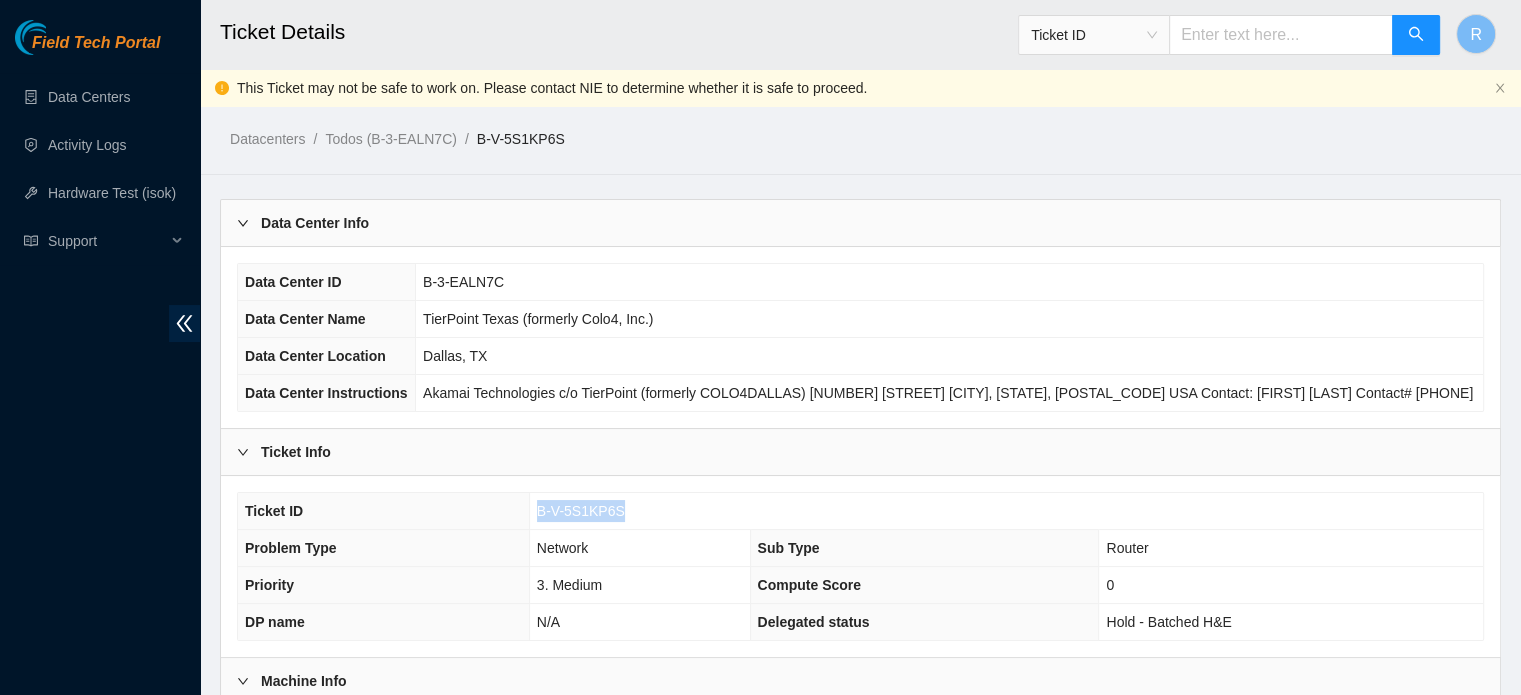 click on "B-V-5S1KP6S" at bounding box center (581, 511) 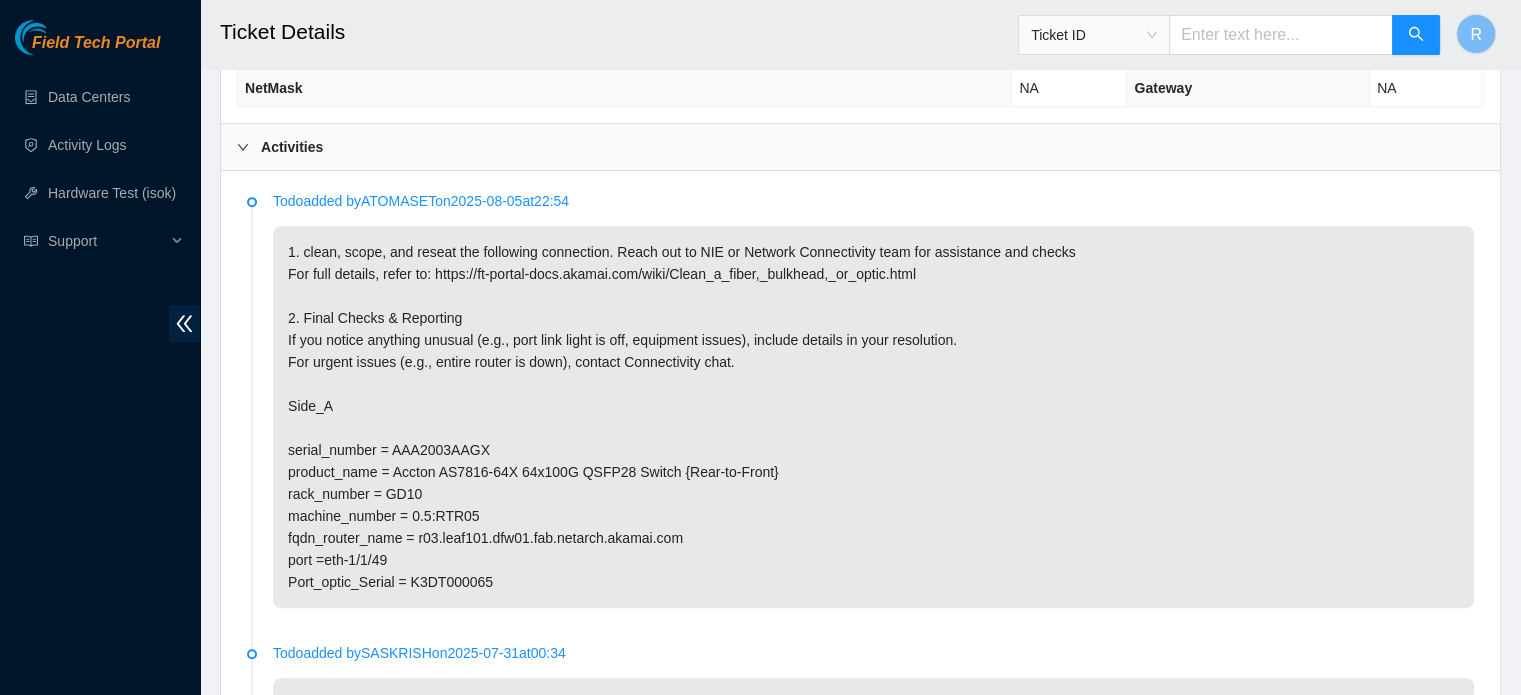 scroll, scrollTop: 1000, scrollLeft: 0, axis: vertical 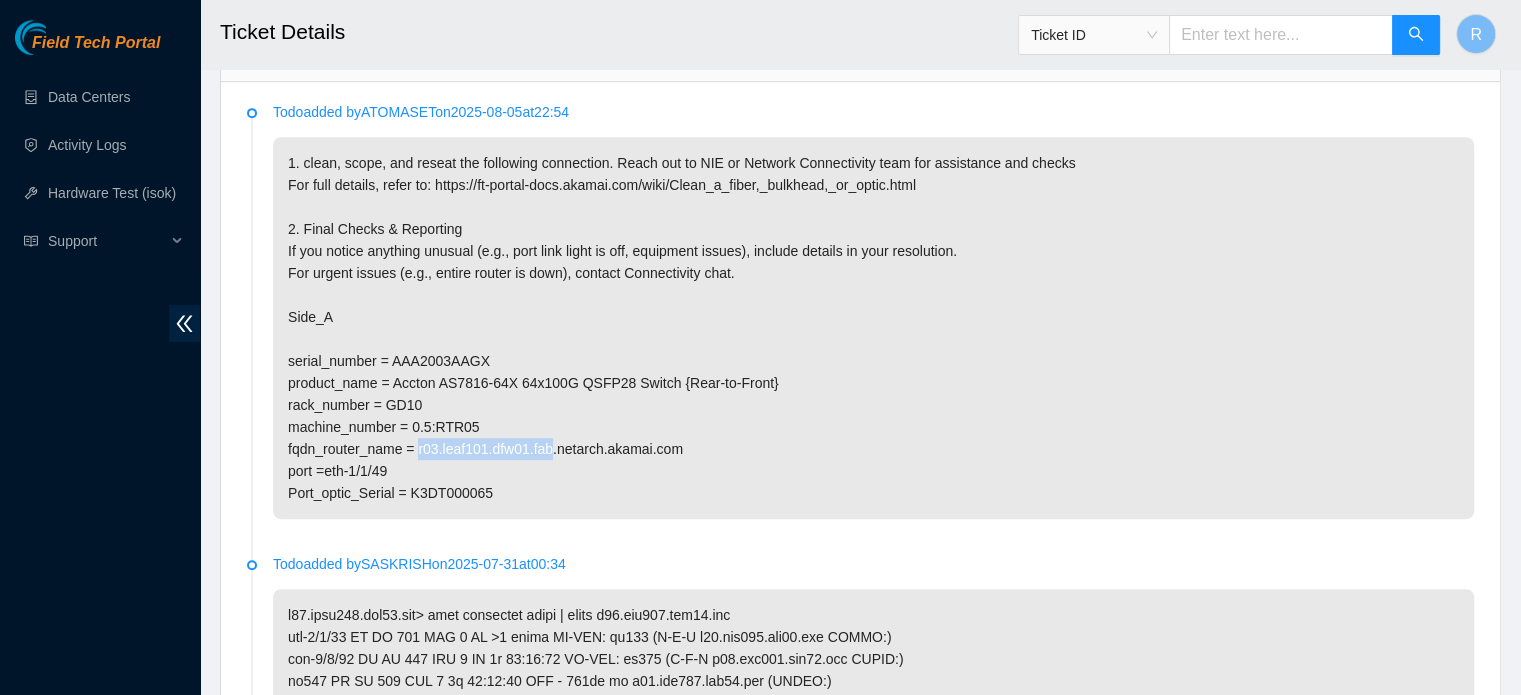 drag, startPoint x: 418, startPoint y: 443, endPoint x: 546, endPoint y: 446, distance: 128.03516 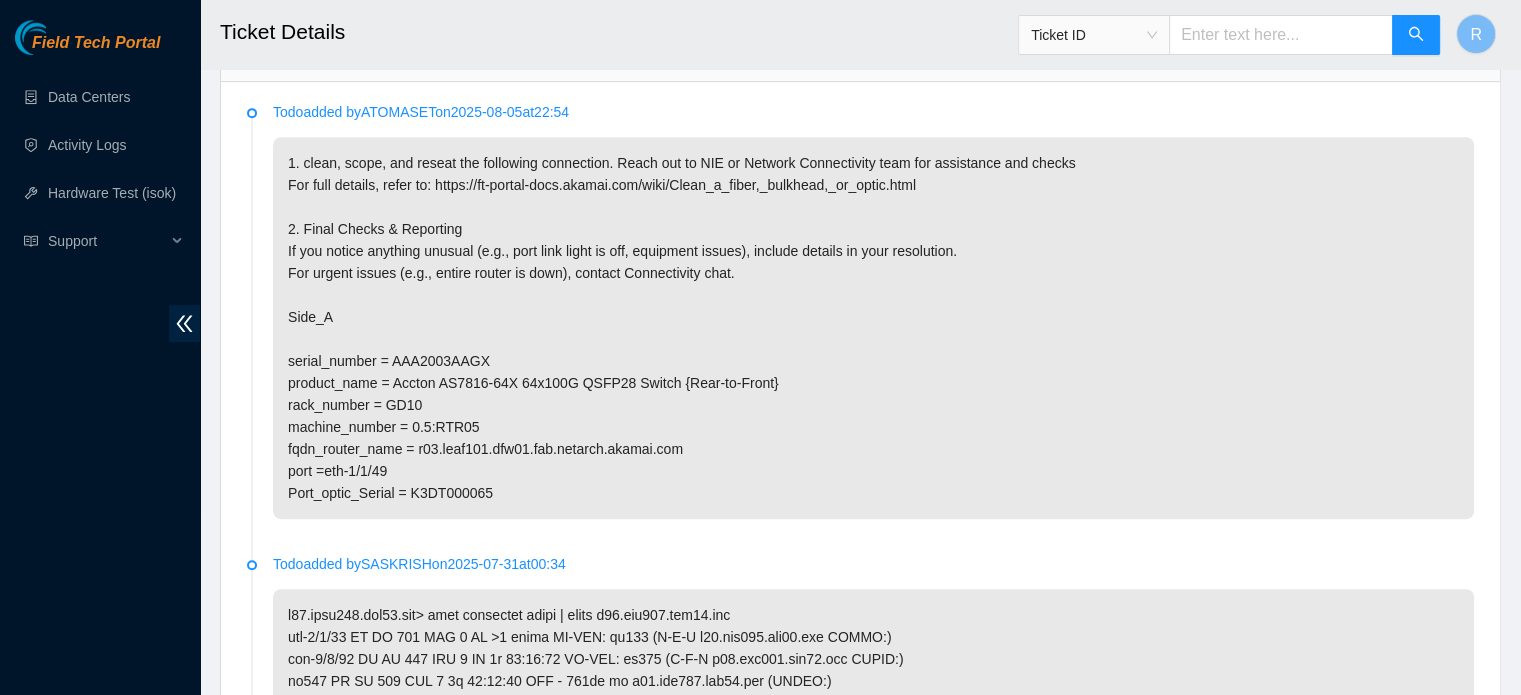drag, startPoint x: 540, startPoint y: 444, endPoint x: 433, endPoint y: 480, distance: 112.89375 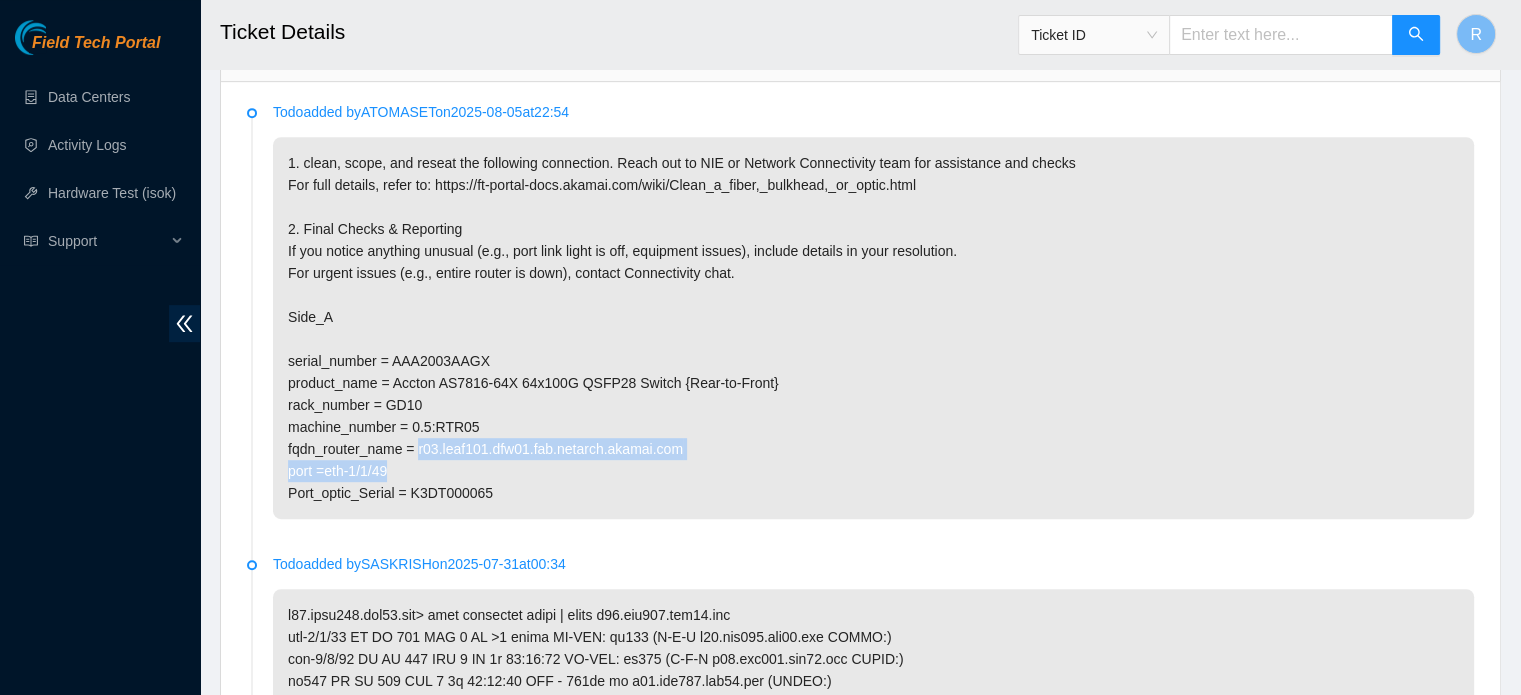 drag, startPoint x: 419, startPoint y: 443, endPoint x: 394, endPoint y: 468, distance: 35.35534 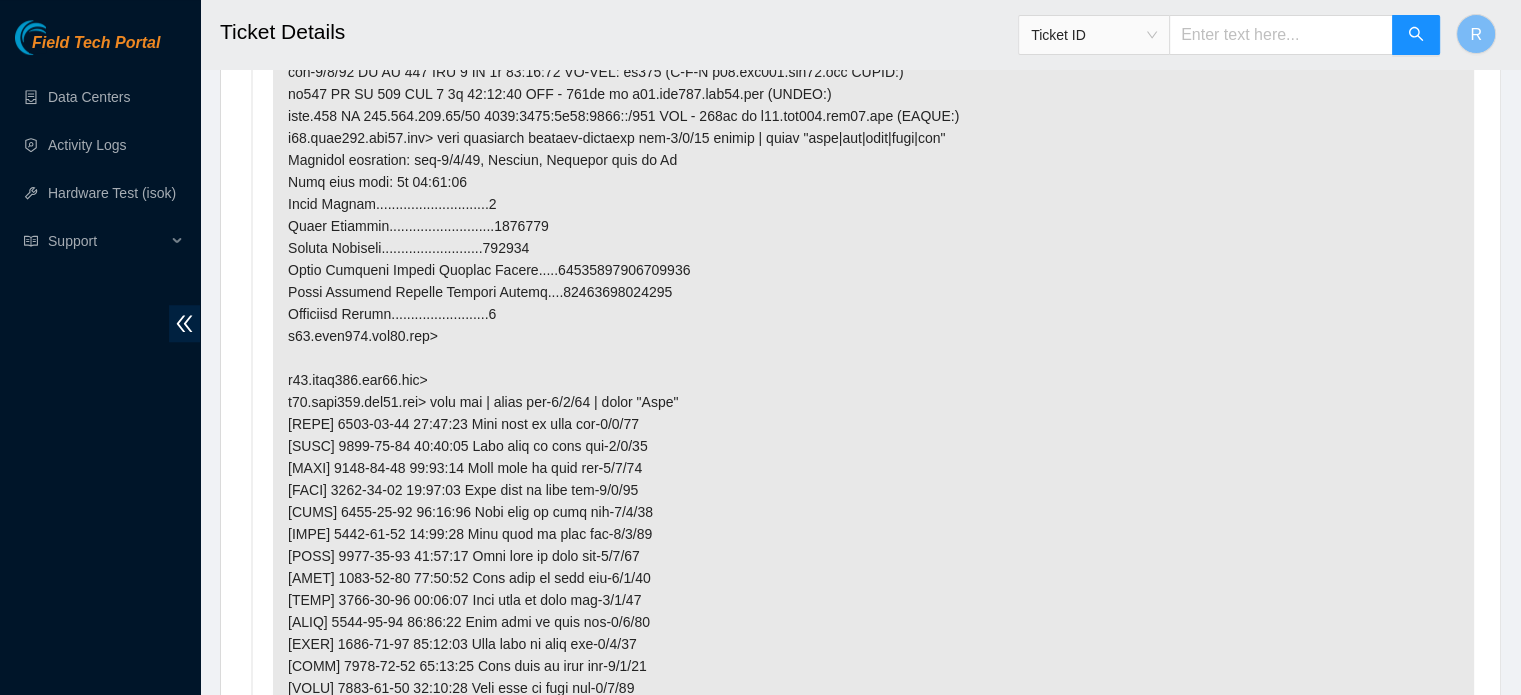 scroll, scrollTop: 1556, scrollLeft: 0, axis: vertical 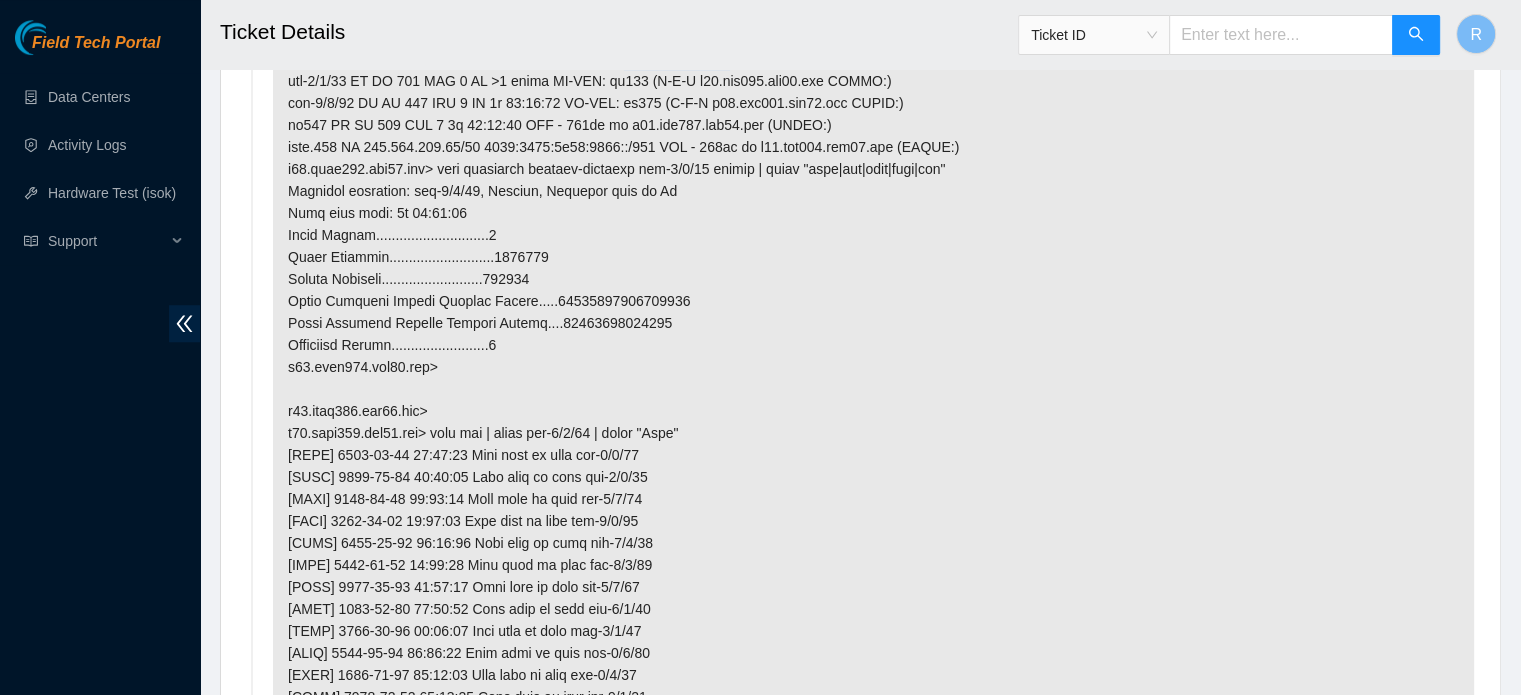 drag, startPoint x: 606, startPoint y: 119, endPoint x: 710, endPoint y: 115, distance: 104.0769 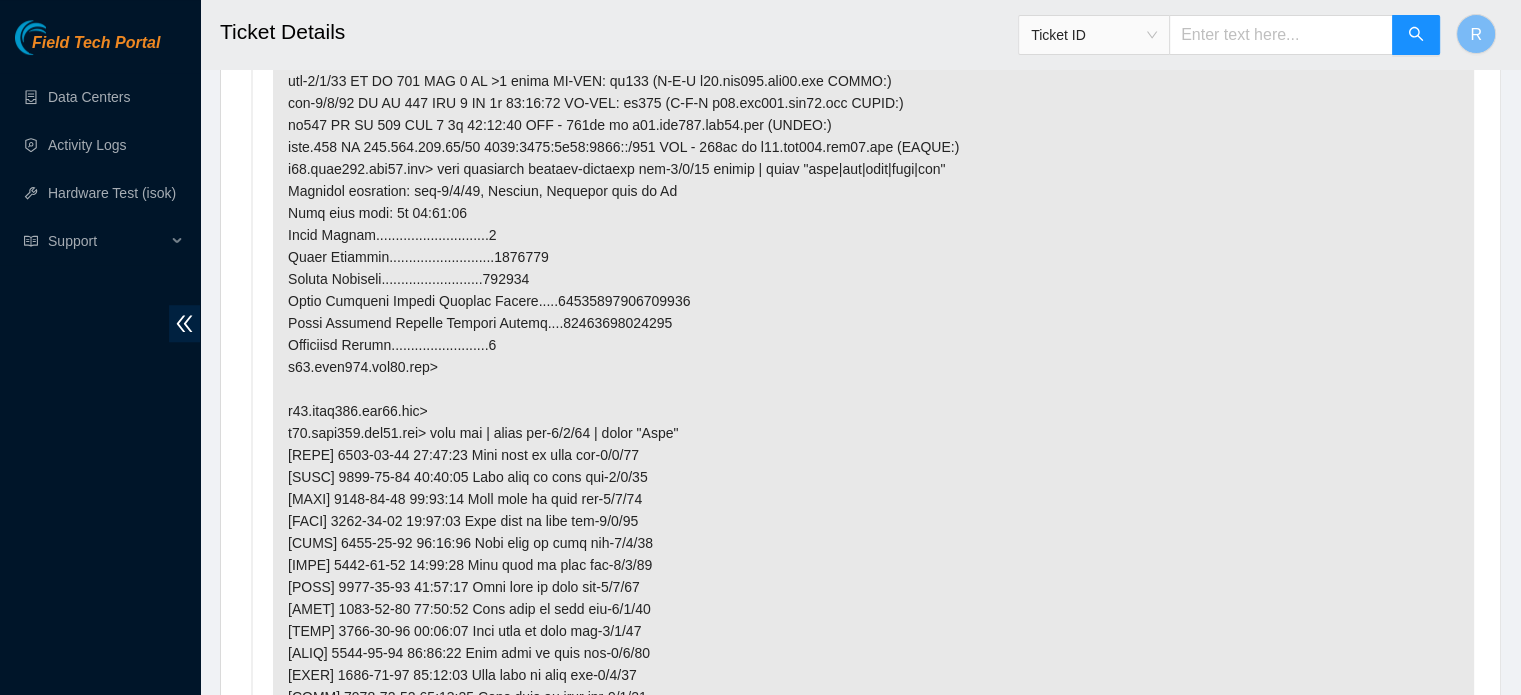 click at bounding box center (873, 785) 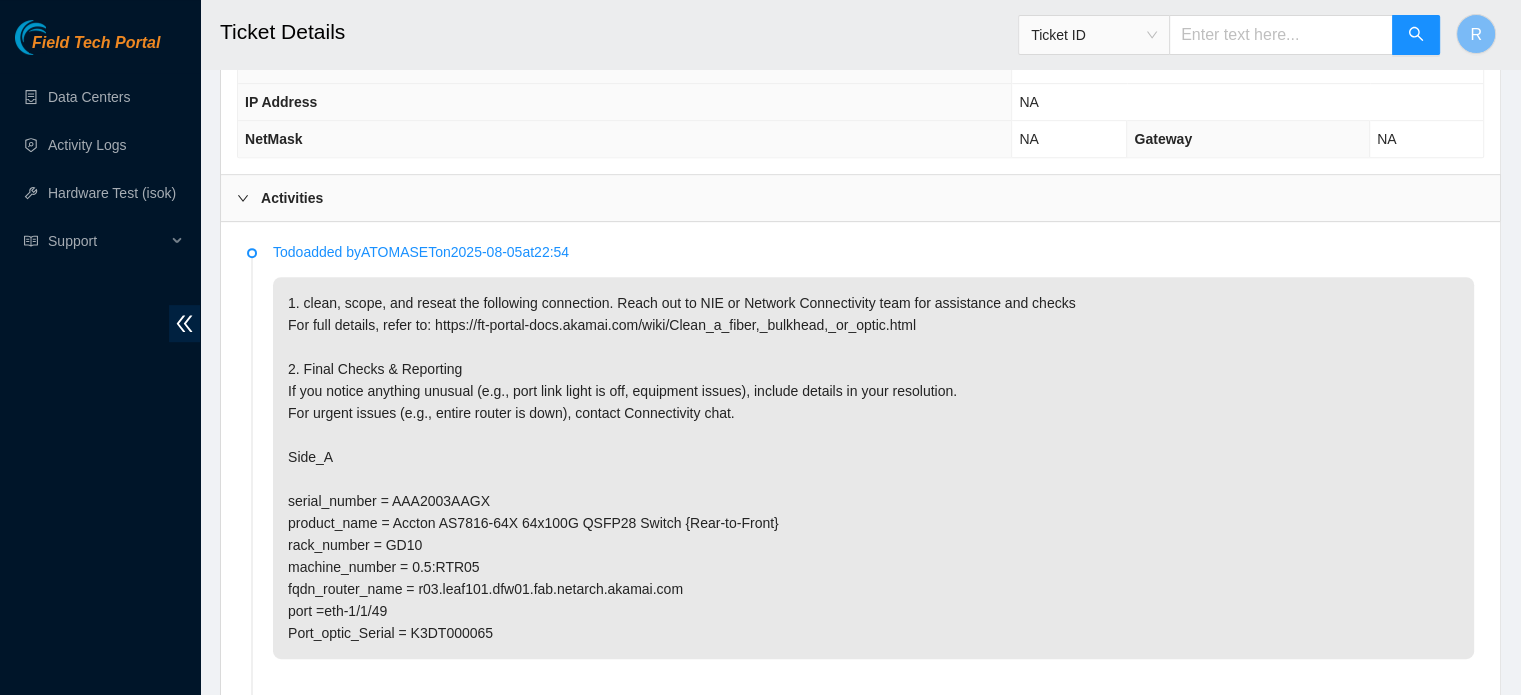 scroll, scrollTop: 856, scrollLeft: 0, axis: vertical 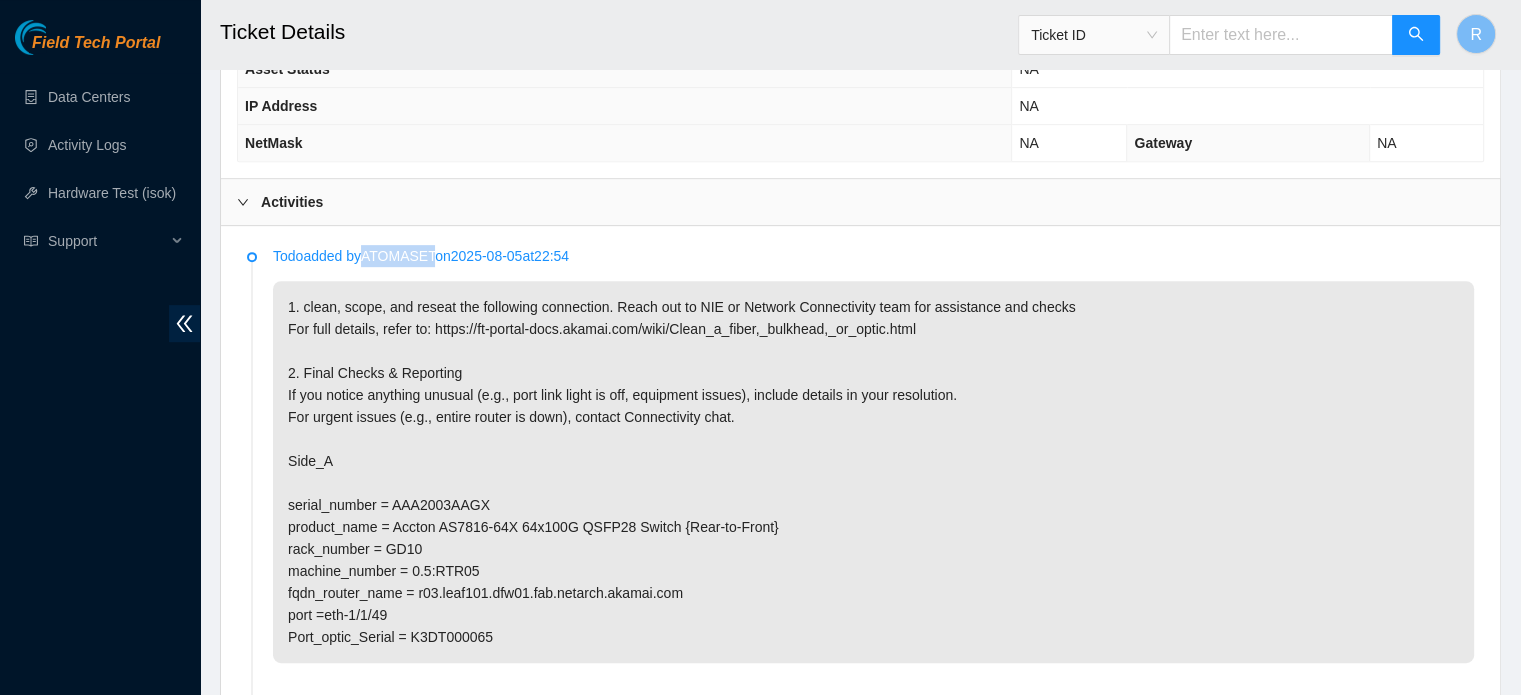 drag, startPoint x: 372, startPoint y: 247, endPoint x: 441, endPoint y: 247, distance: 69 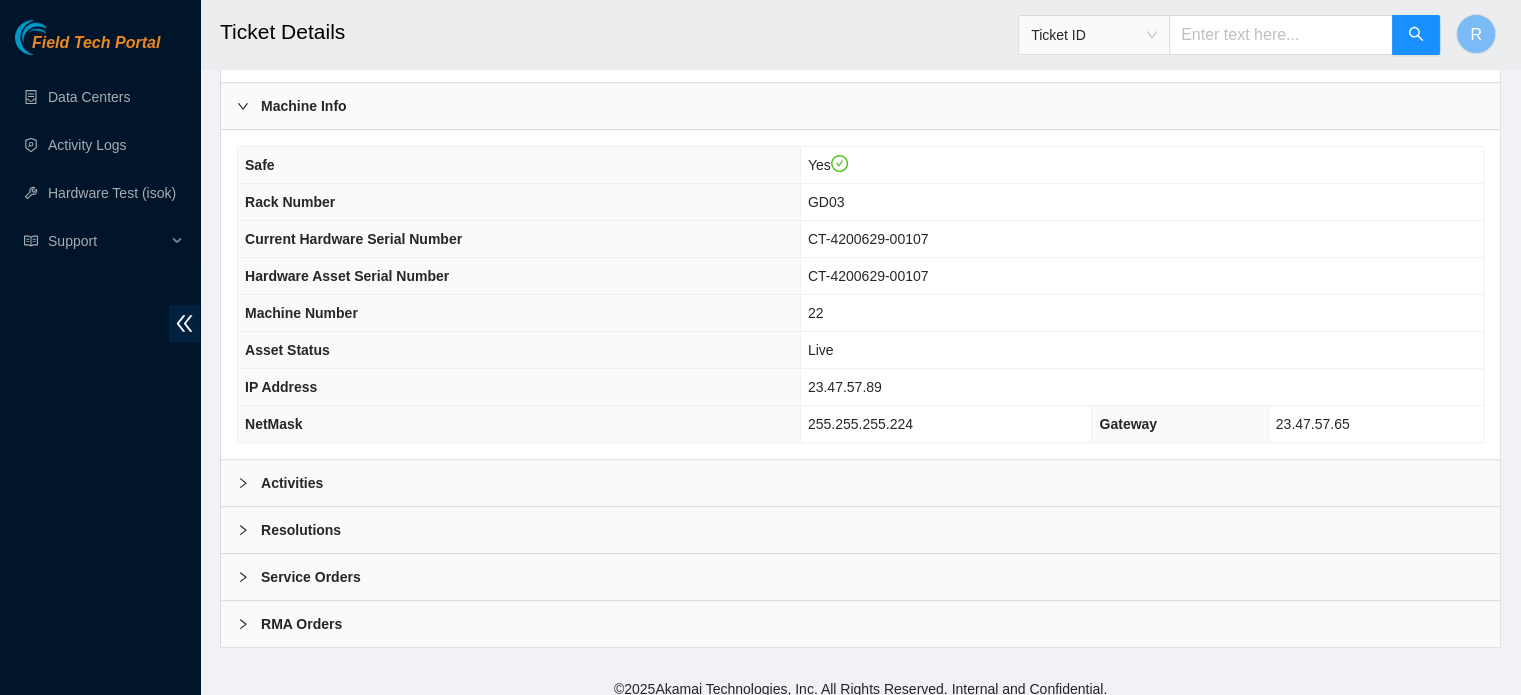 scroll, scrollTop: 545, scrollLeft: 0, axis: vertical 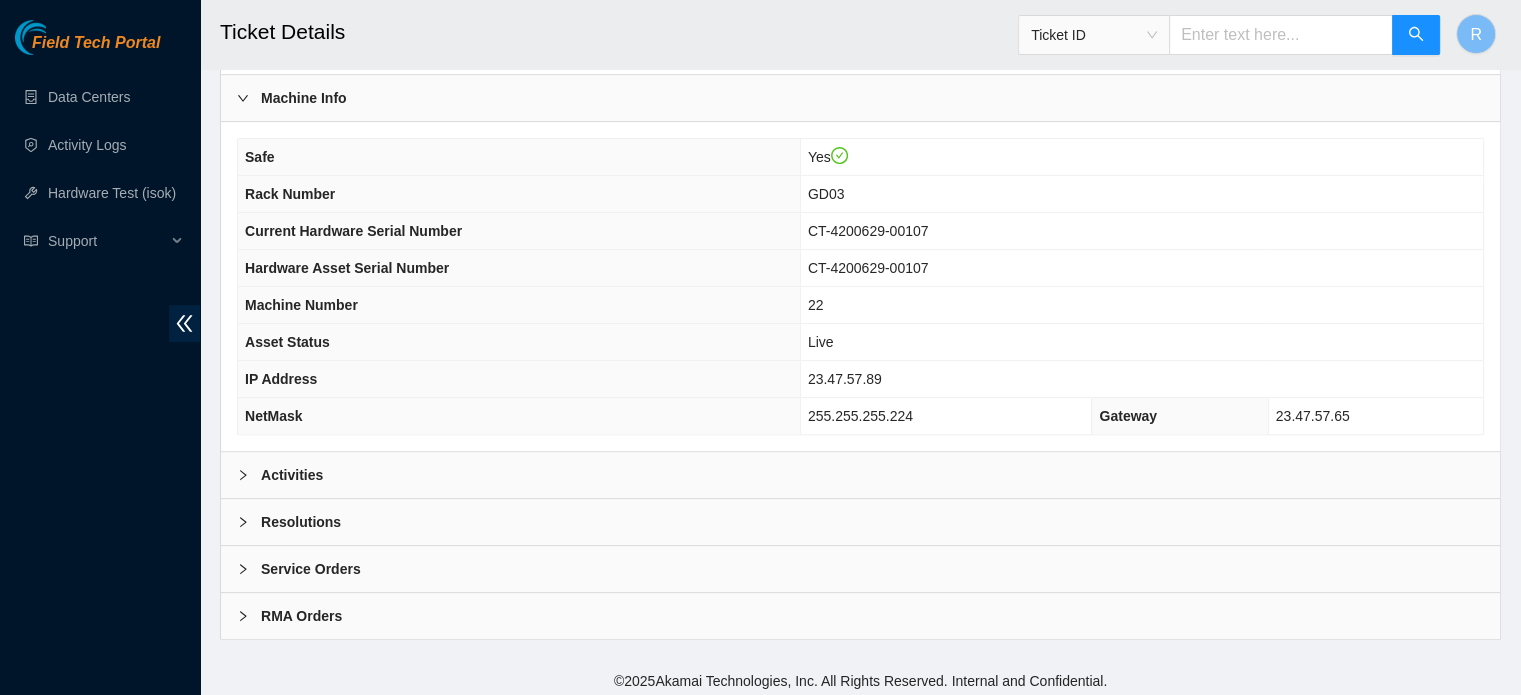 click on "Activities" at bounding box center [860, 475] 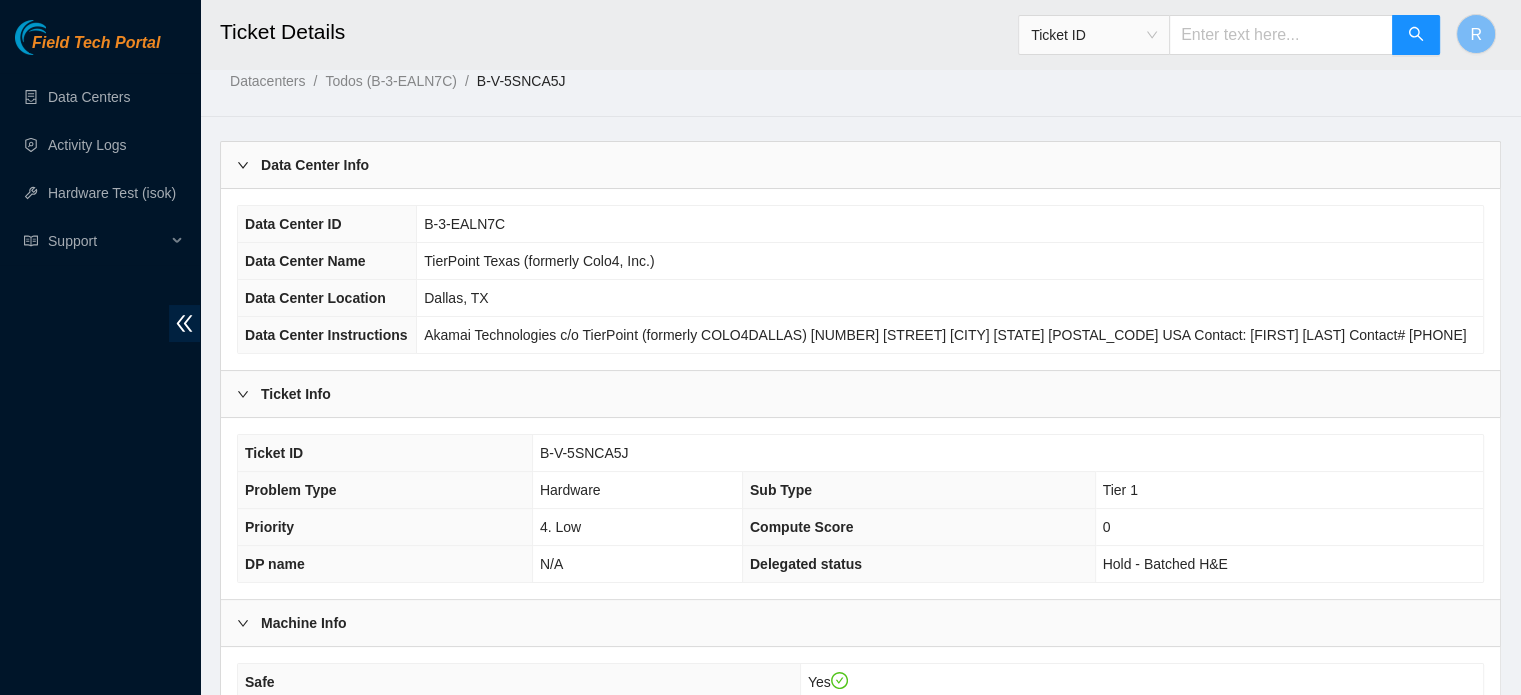 scroll, scrollTop: 0, scrollLeft: 0, axis: both 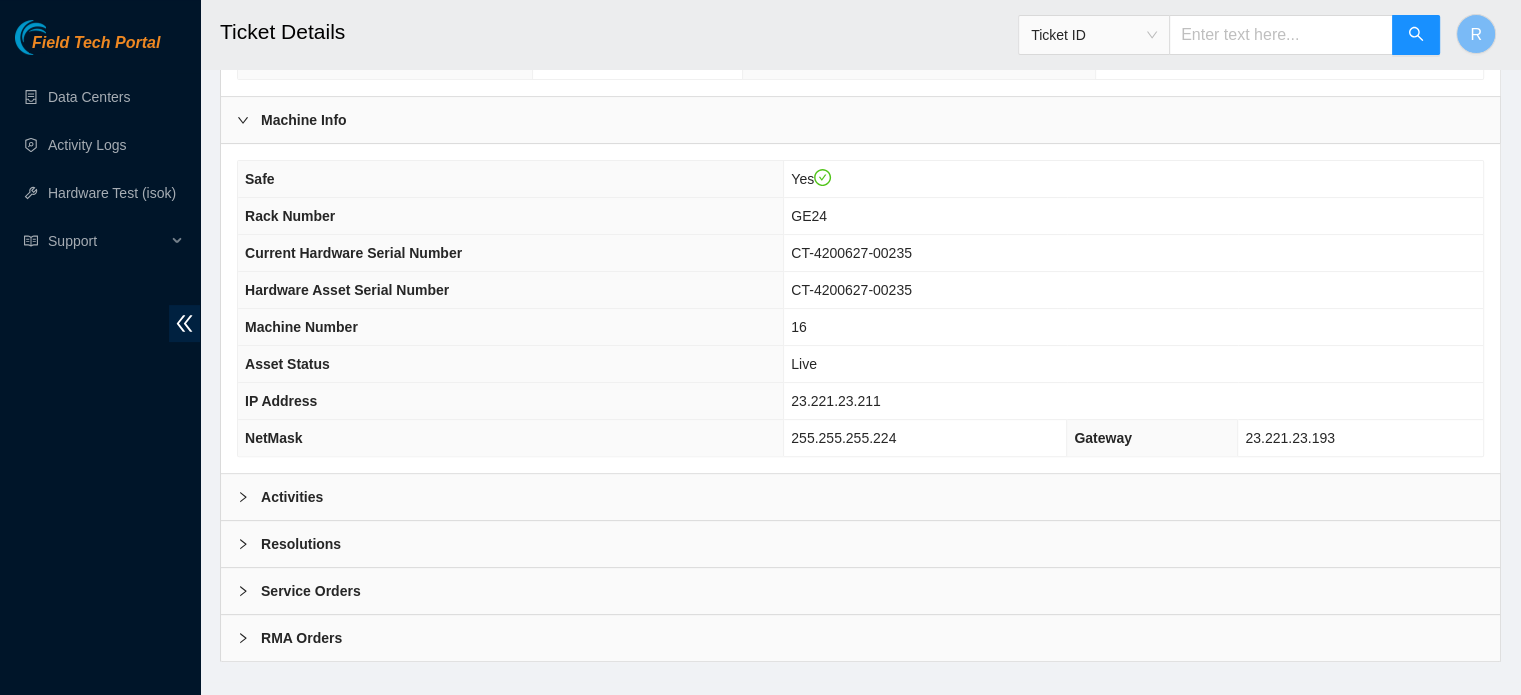 drag, startPoint x: 480, startPoint y: 471, endPoint x: 872, endPoint y: 447, distance: 392.734 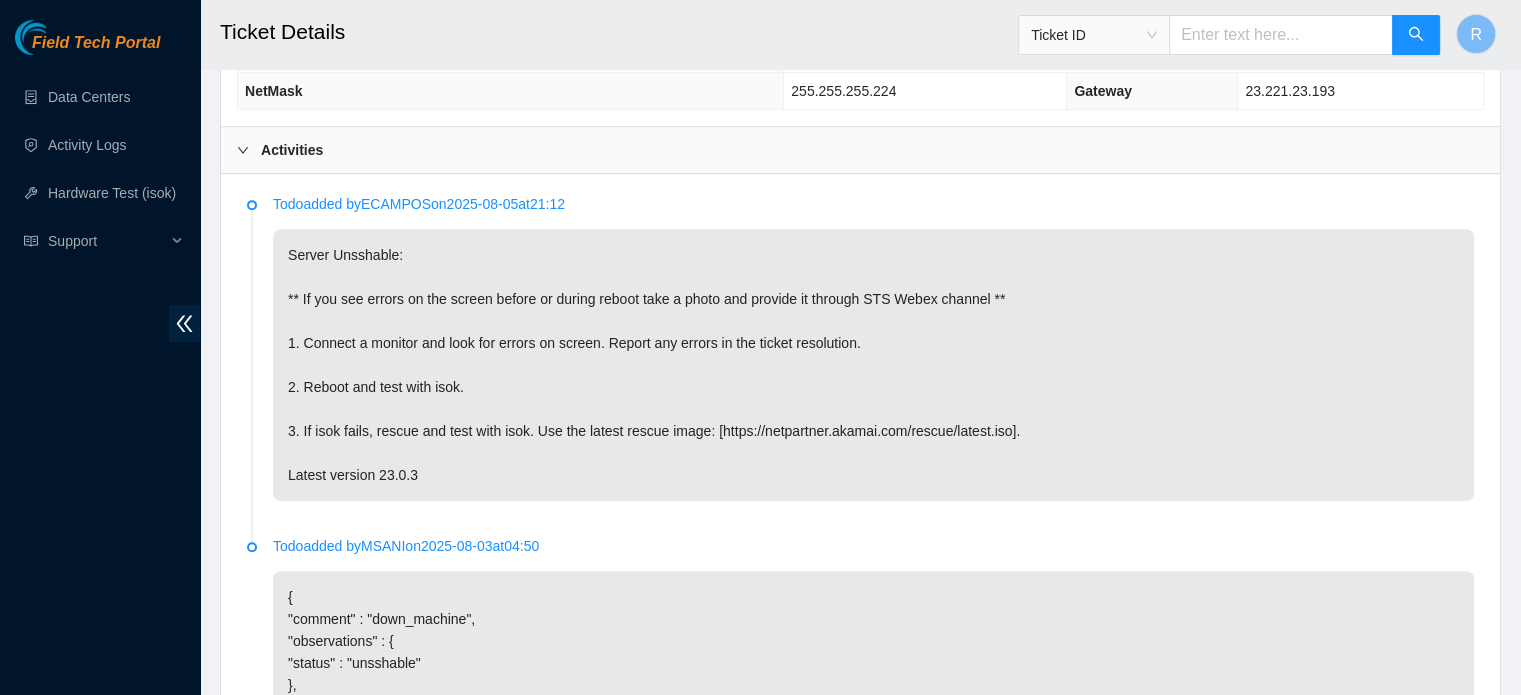 scroll, scrollTop: 945, scrollLeft: 0, axis: vertical 